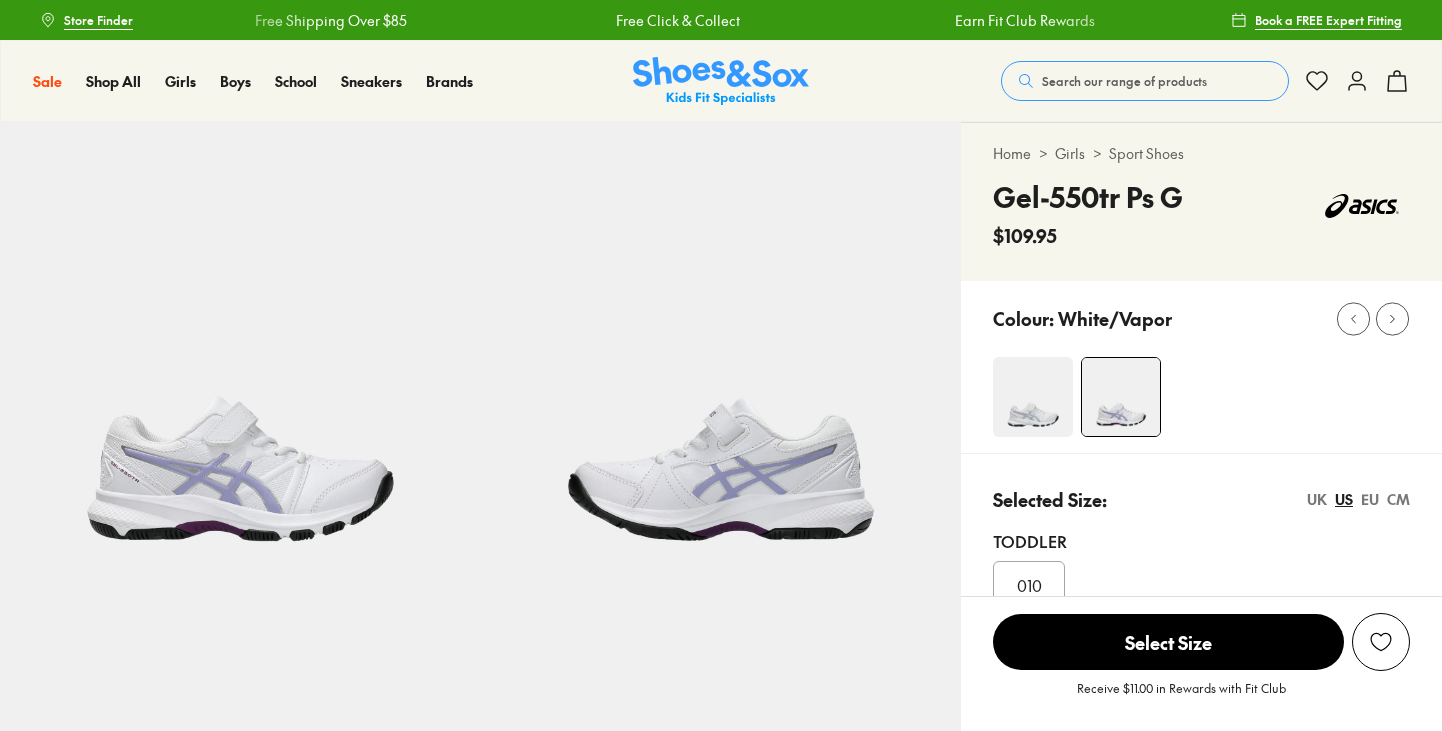 scroll, scrollTop: 0, scrollLeft: 0, axis: both 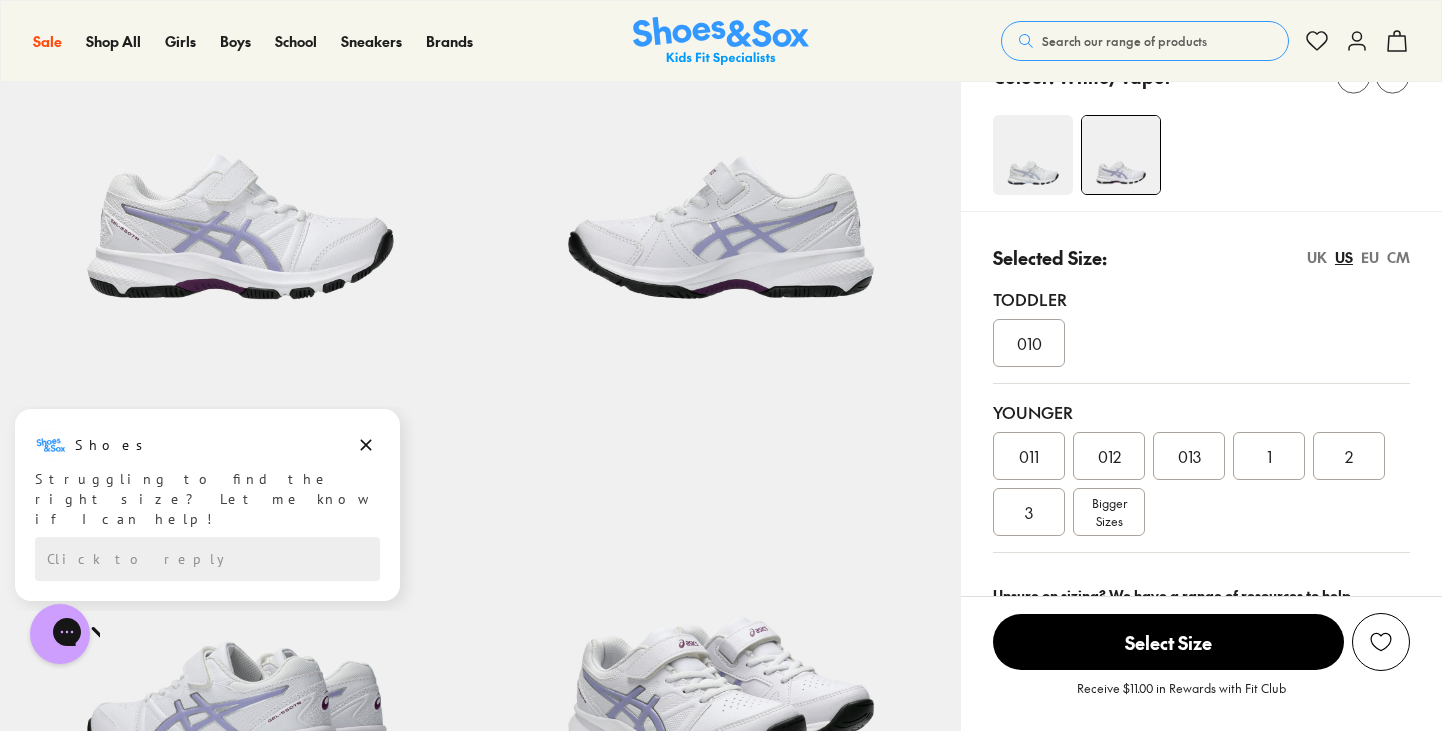 click on "Bigger Sizes" at bounding box center (1109, 512) 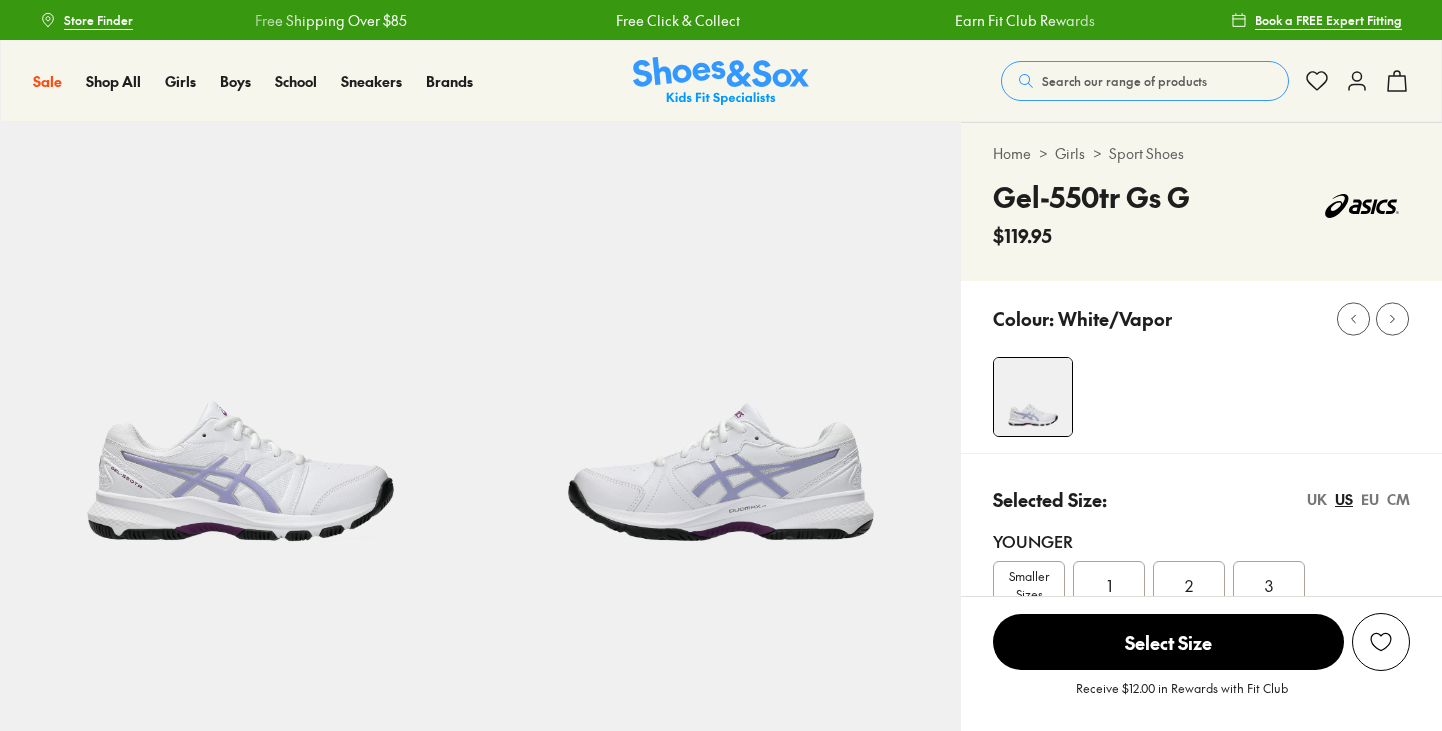 scroll, scrollTop: 0, scrollLeft: 0, axis: both 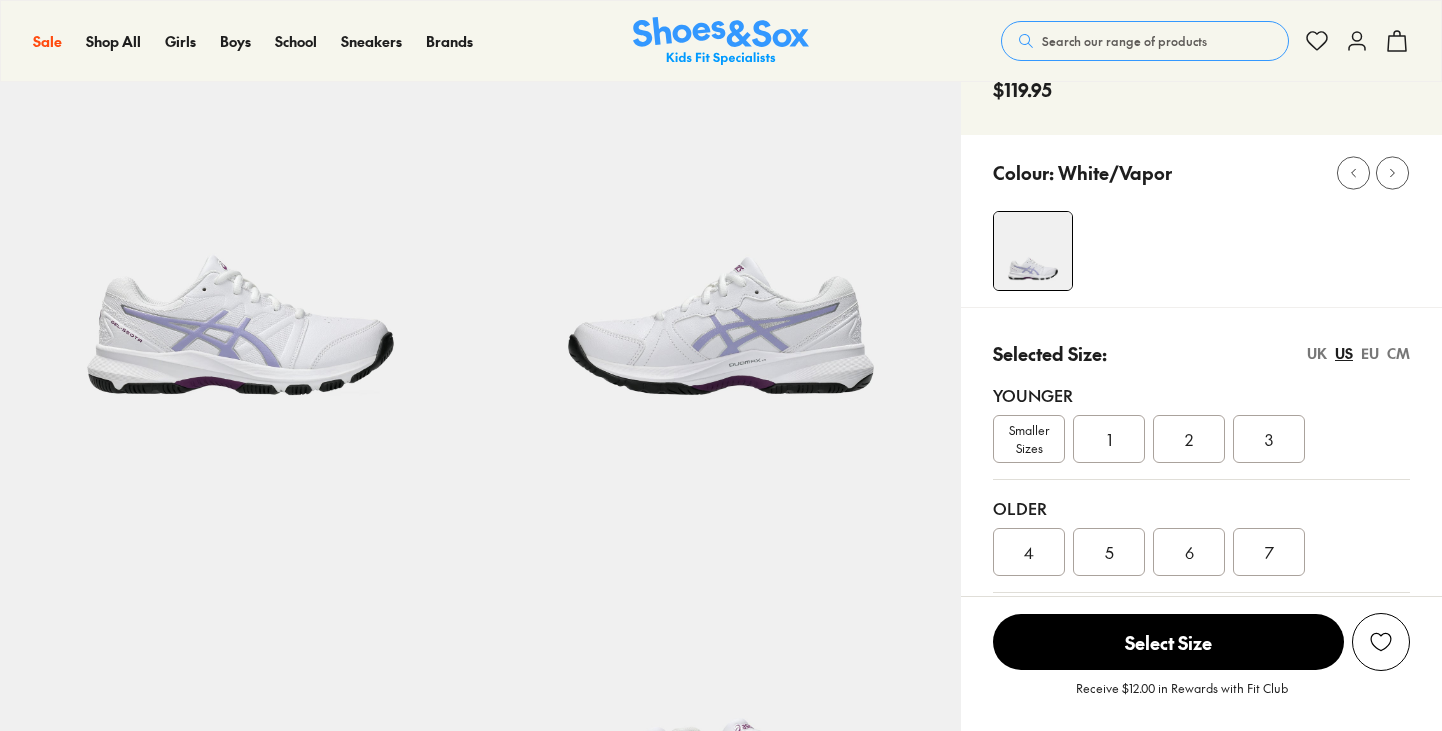 select on "*" 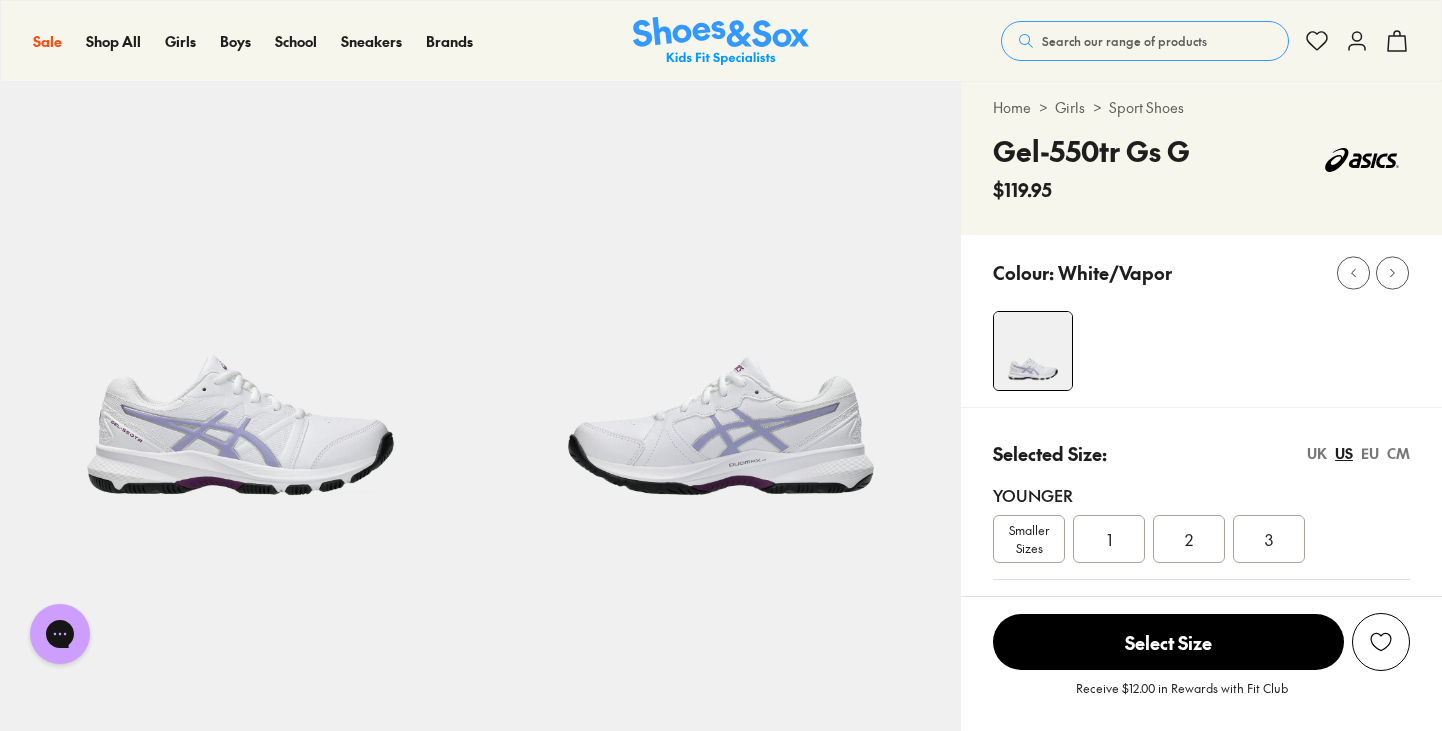 scroll, scrollTop: 45, scrollLeft: 0, axis: vertical 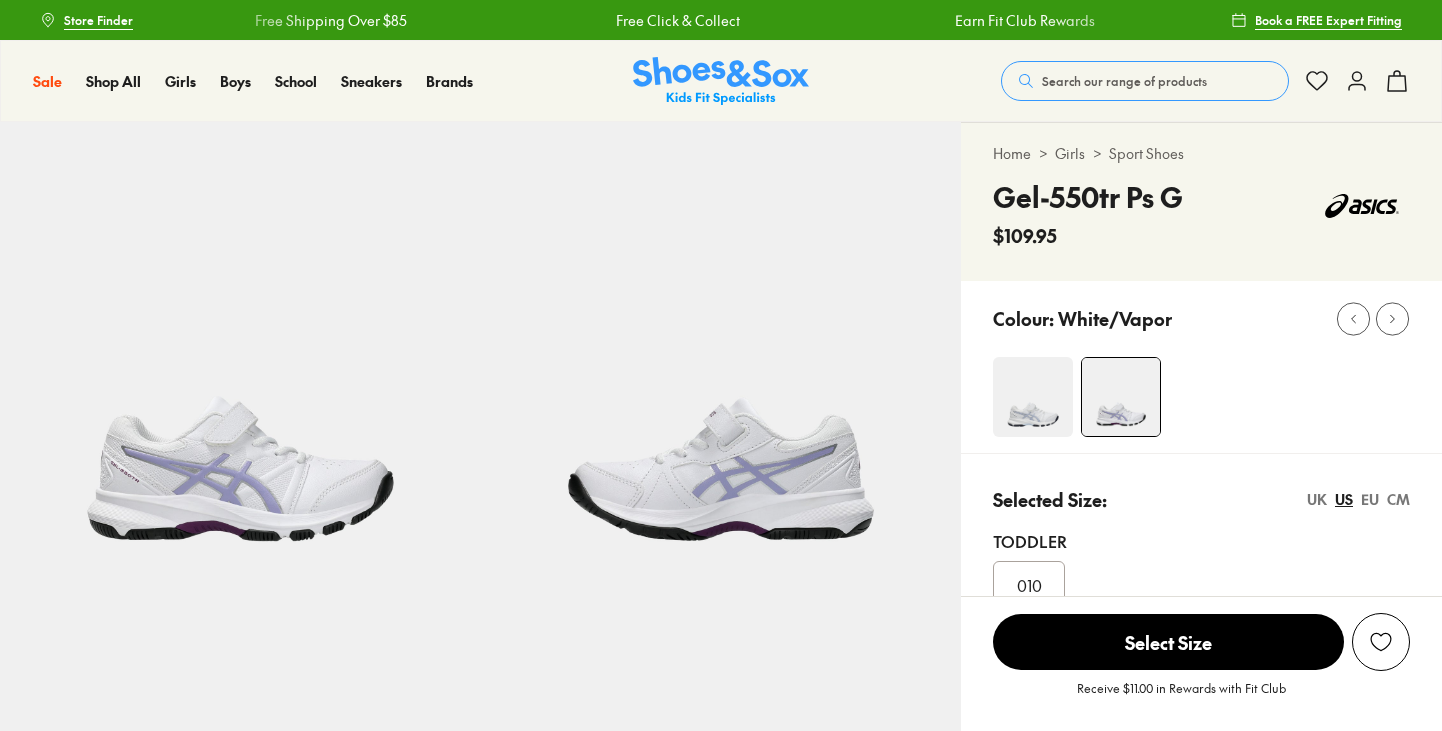 select on "*" 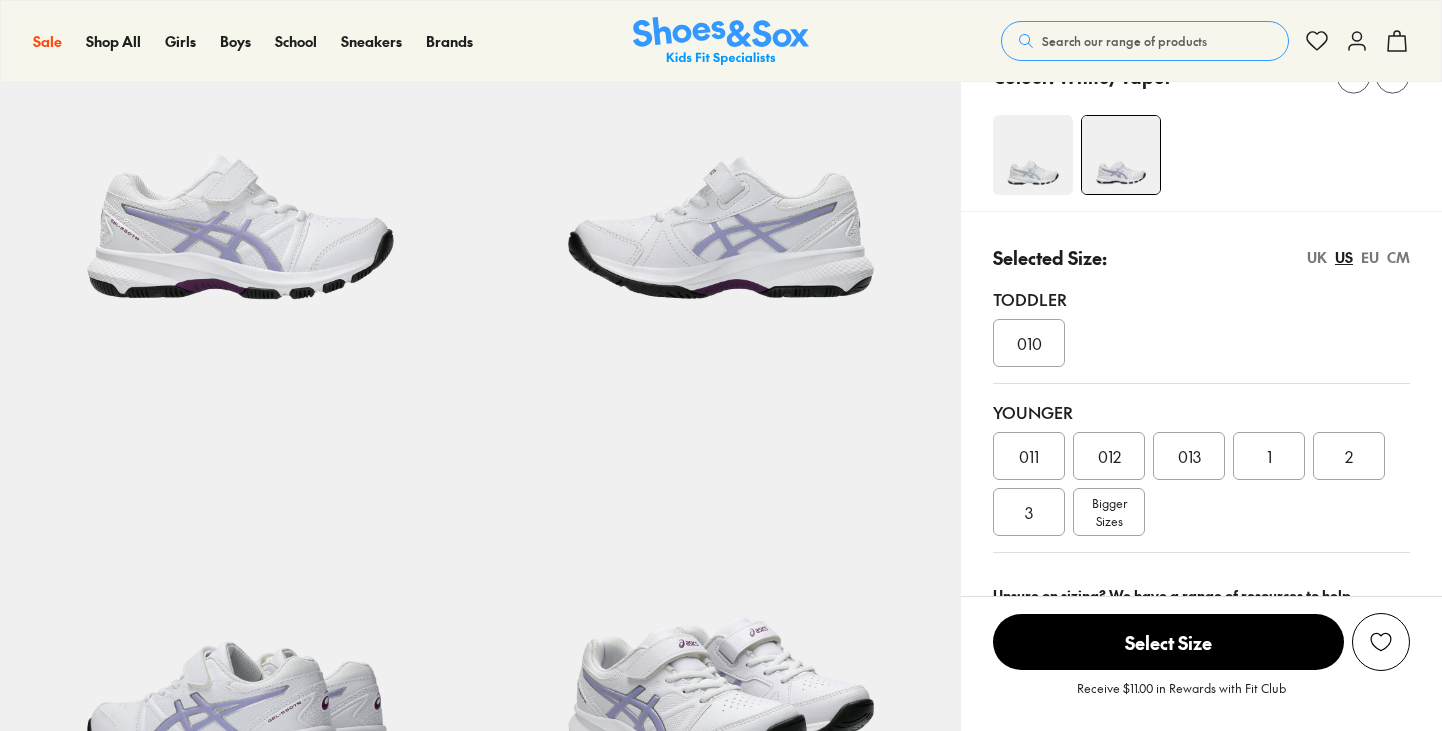 scroll, scrollTop: 0, scrollLeft: 0, axis: both 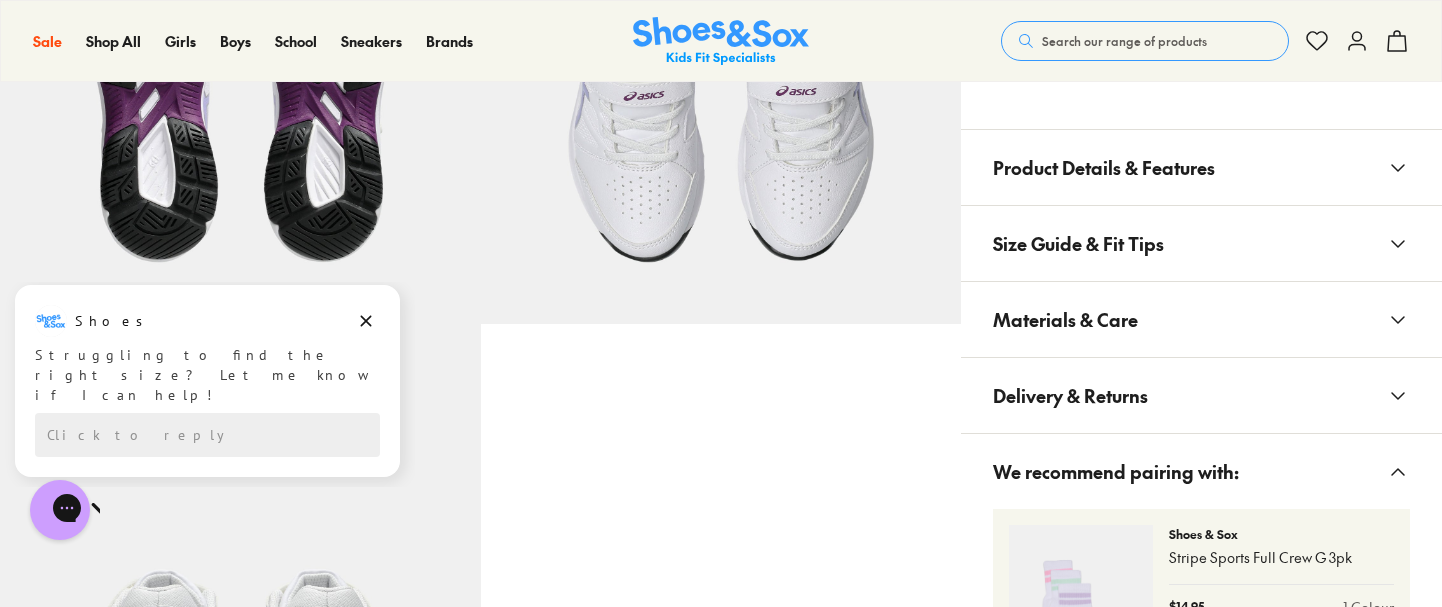 click on "Product Details & Features" at bounding box center (1104, 167) 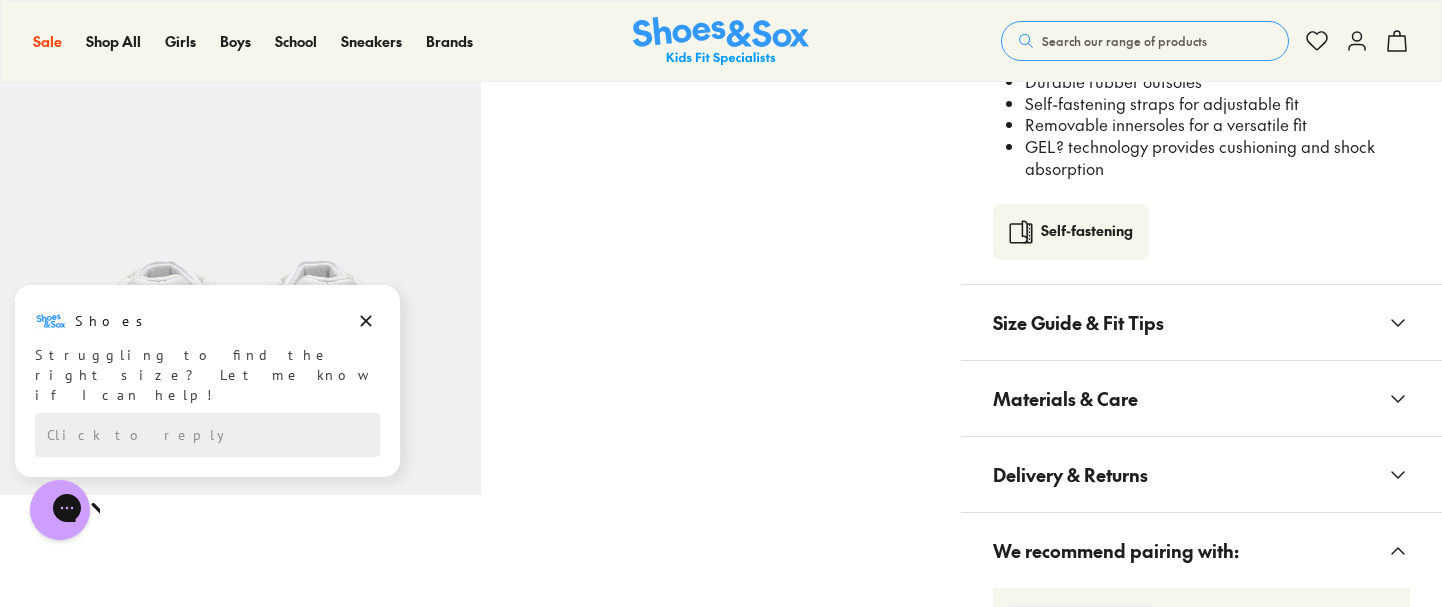 scroll, scrollTop: 1556, scrollLeft: 0, axis: vertical 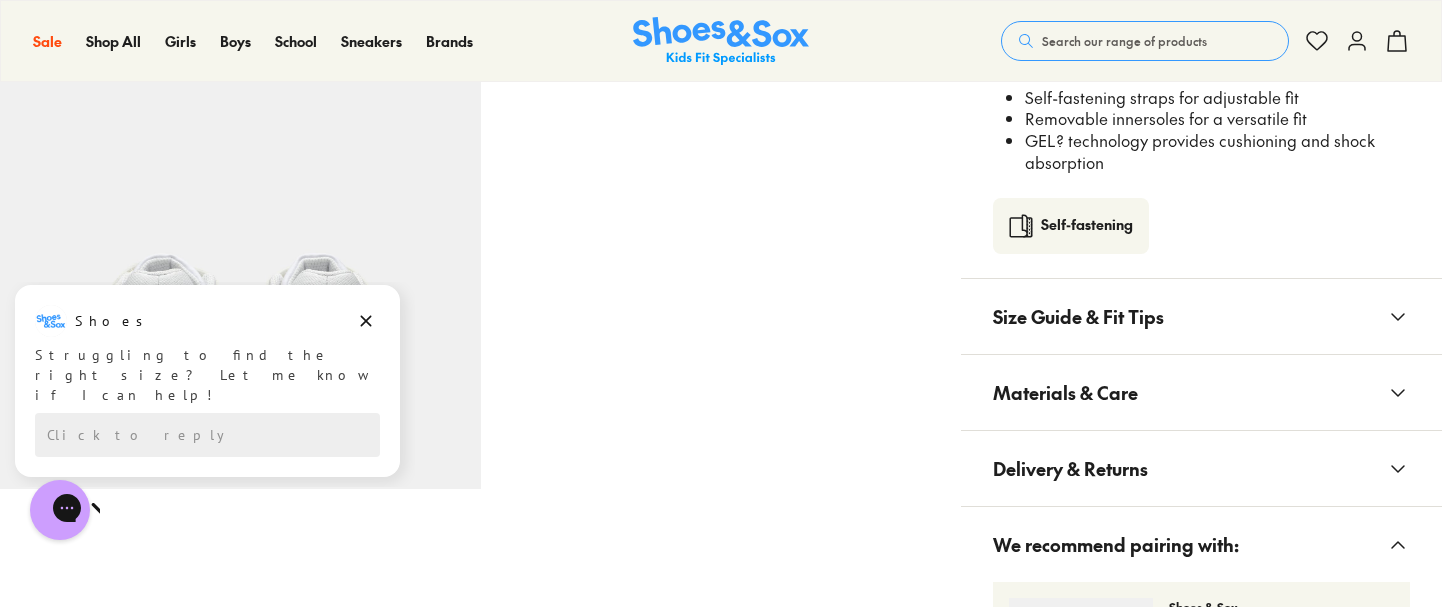 click on "Size Guide & Fit Tips" at bounding box center [1078, 316] 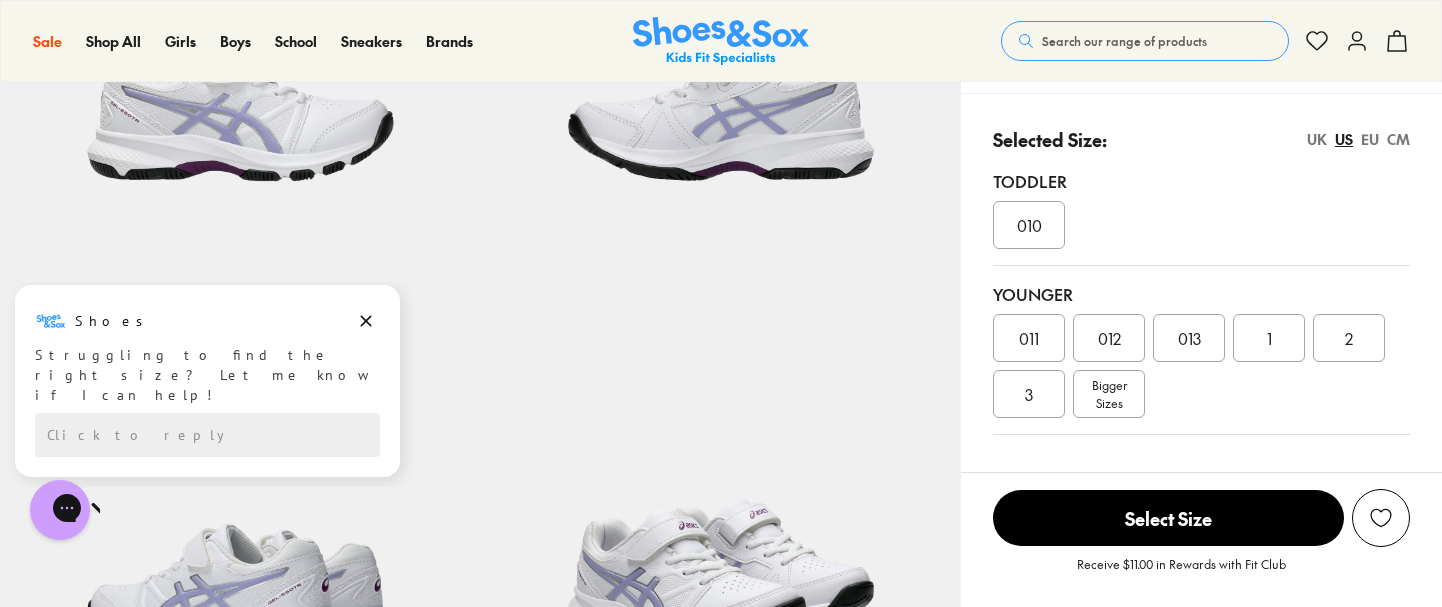 scroll, scrollTop: 503, scrollLeft: 0, axis: vertical 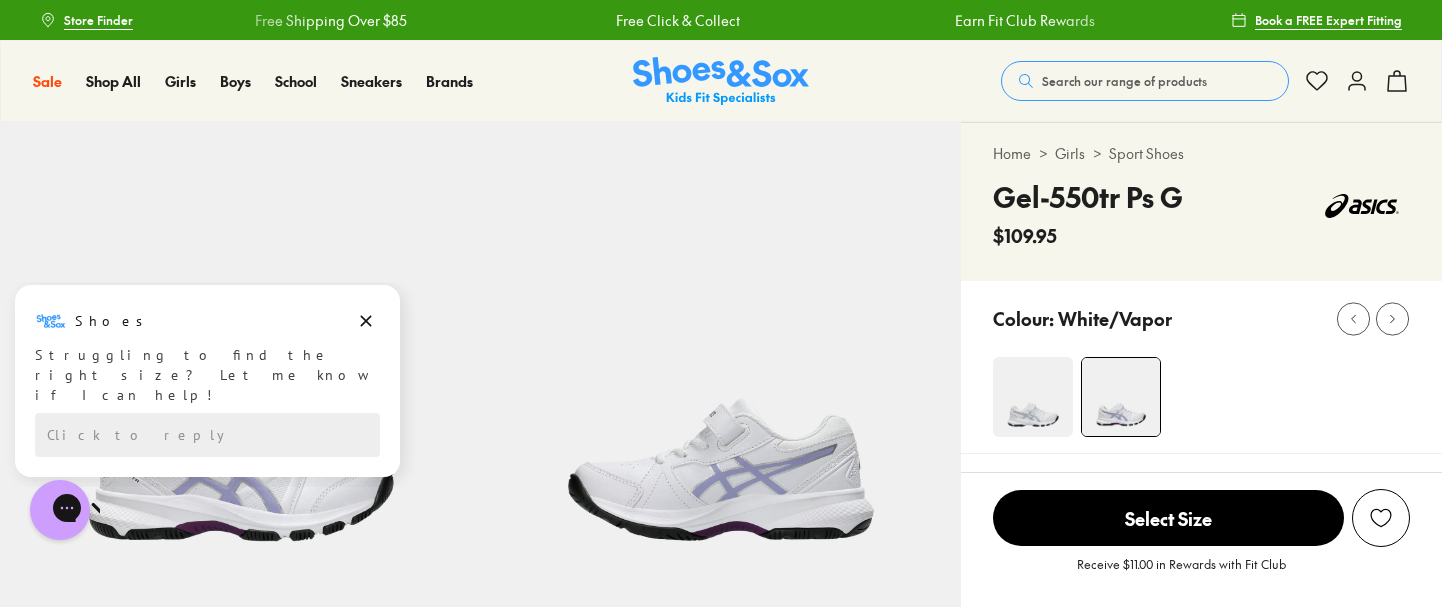 click on "Gel-550tr Ps G
$109.95" at bounding box center [1201, 212] 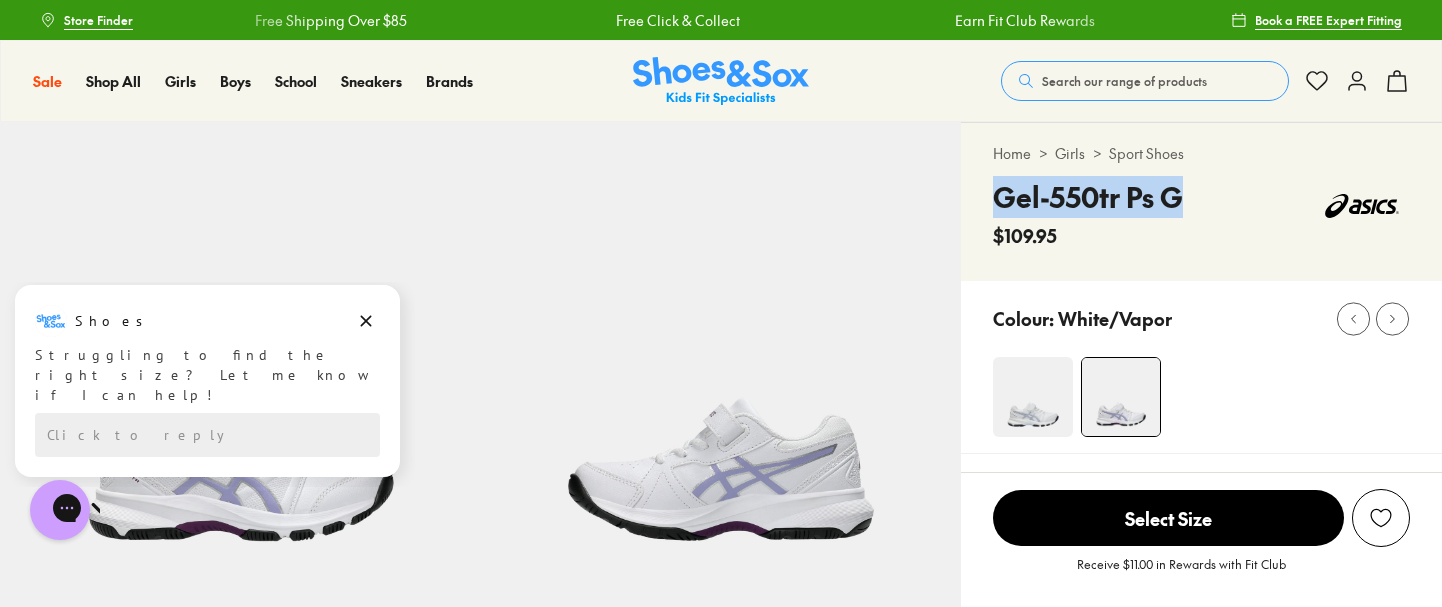 drag, startPoint x: 1195, startPoint y: 211, endPoint x: 965, endPoint y: 192, distance: 230.78345 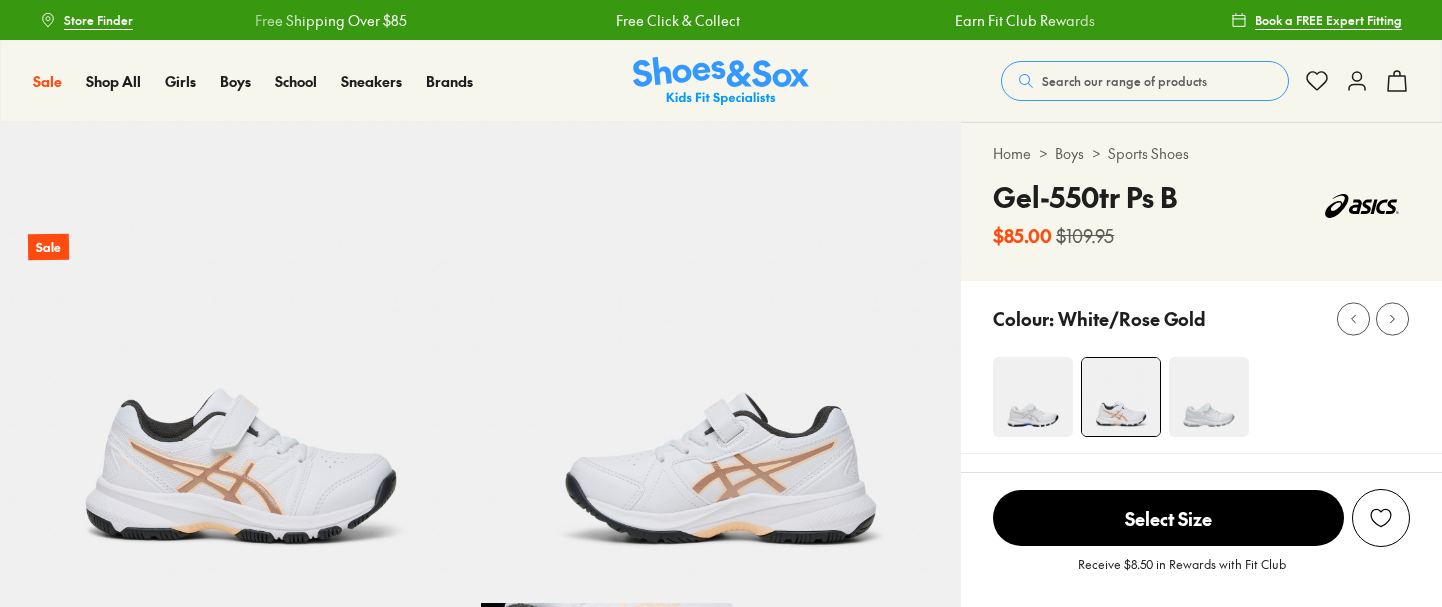 scroll, scrollTop: 0, scrollLeft: 0, axis: both 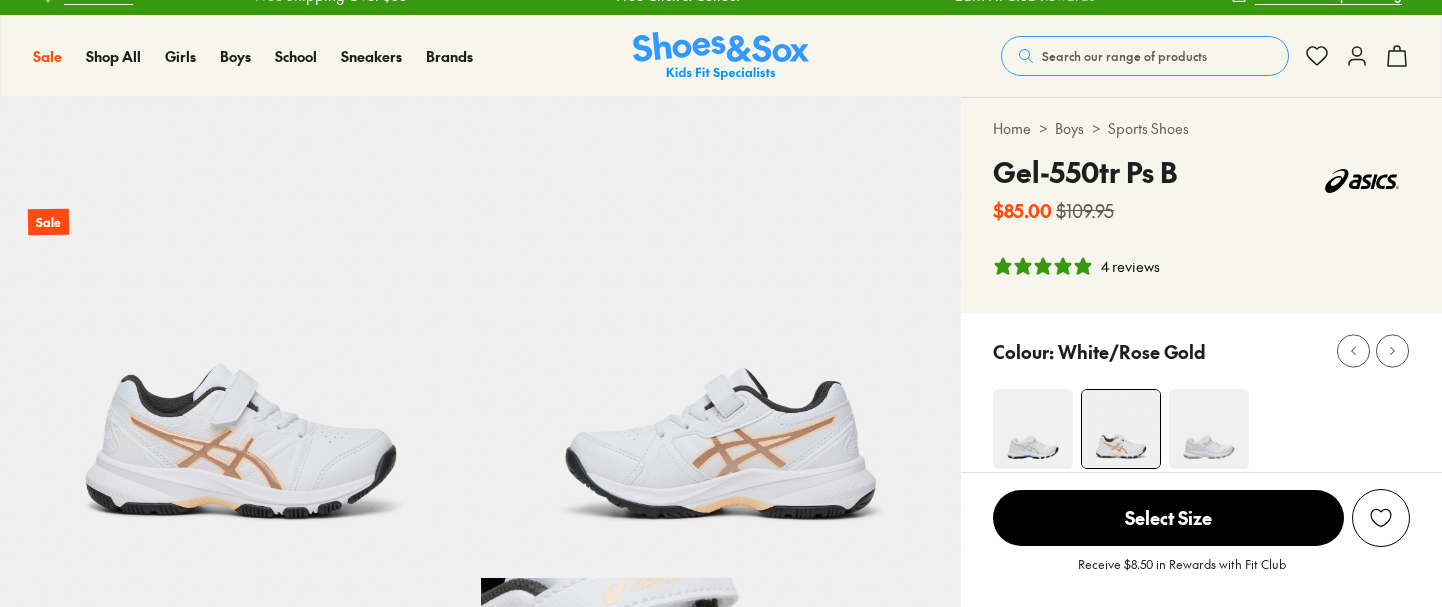 select on "*" 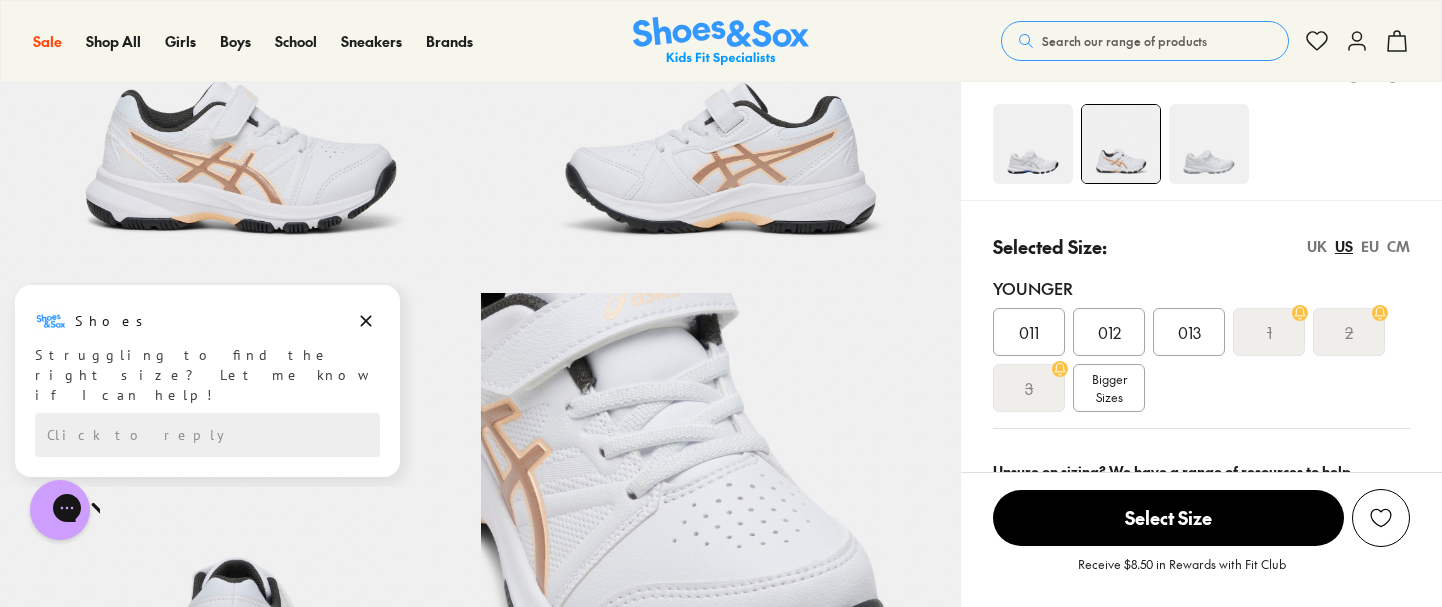 scroll, scrollTop: 312, scrollLeft: 0, axis: vertical 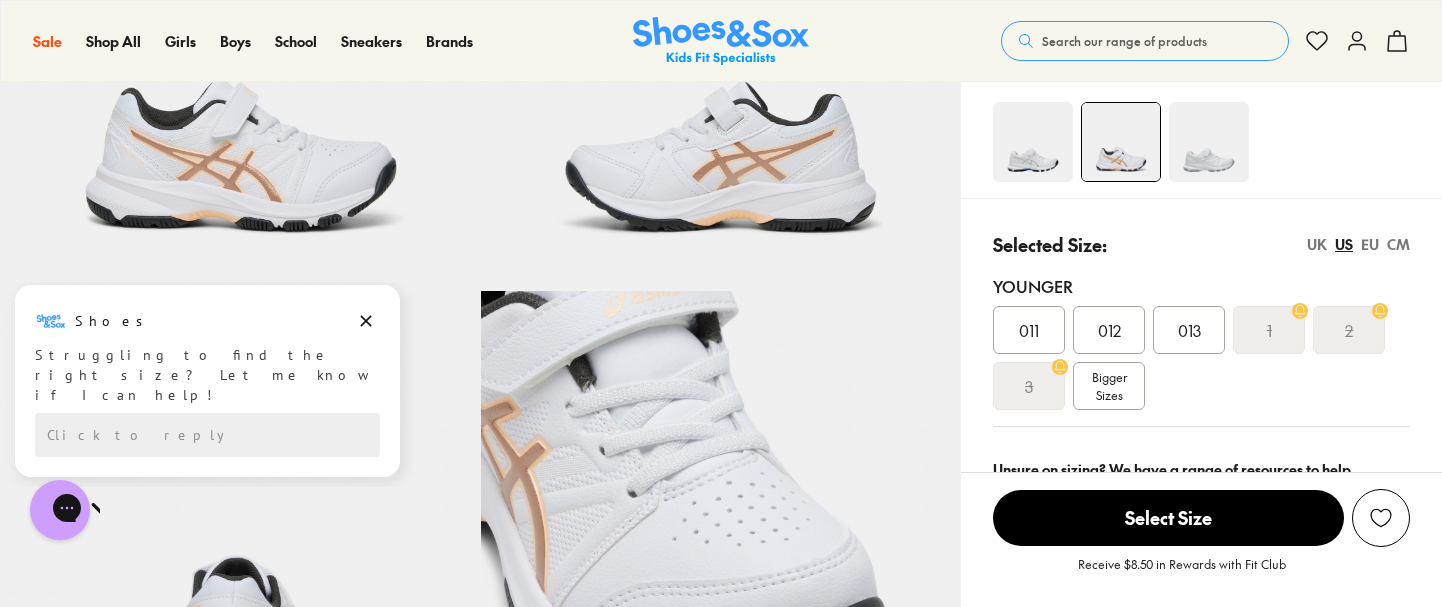 click on "012" at bounding box center (1109, 330) 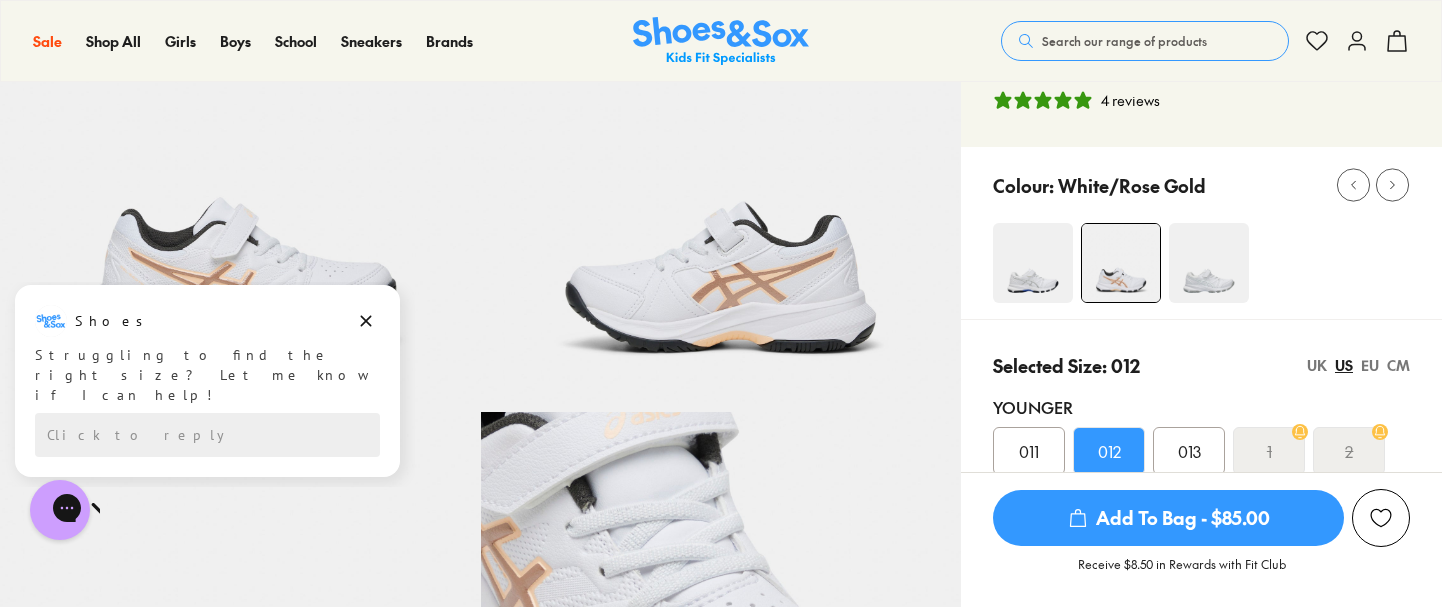 scroll, scrollTop: 182, scrollLeft: 0, axis: vertical 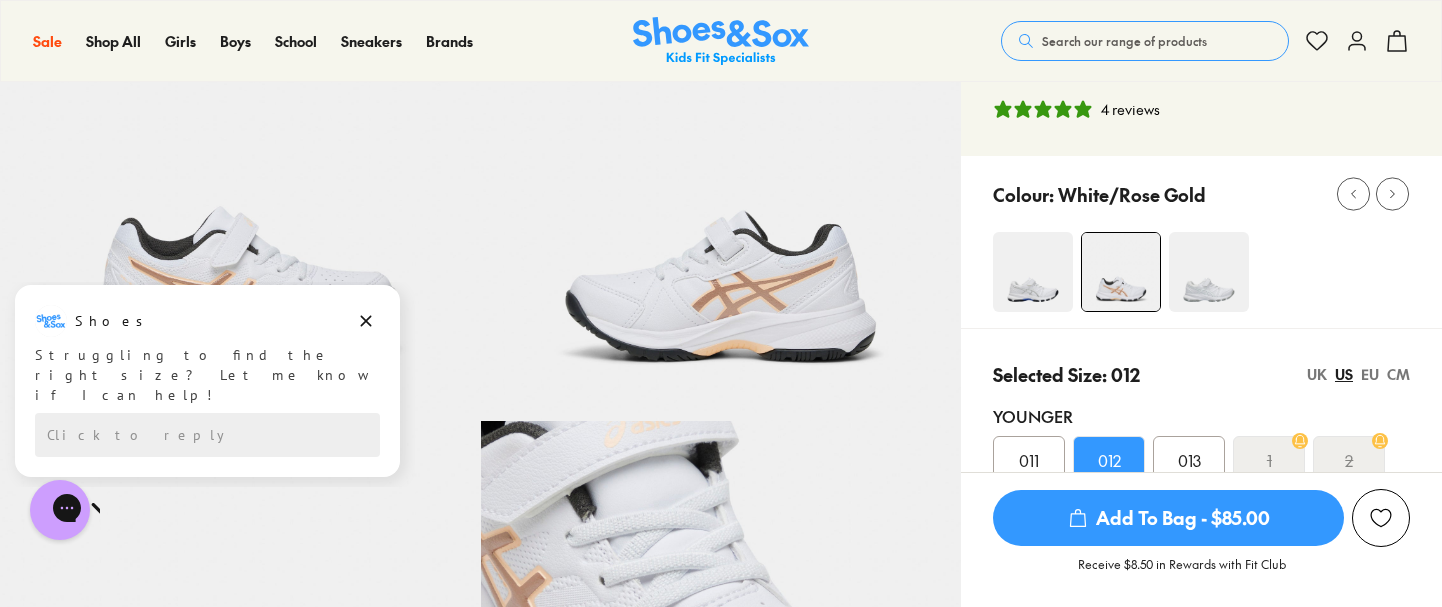 click at bounding box center [1033, 272] 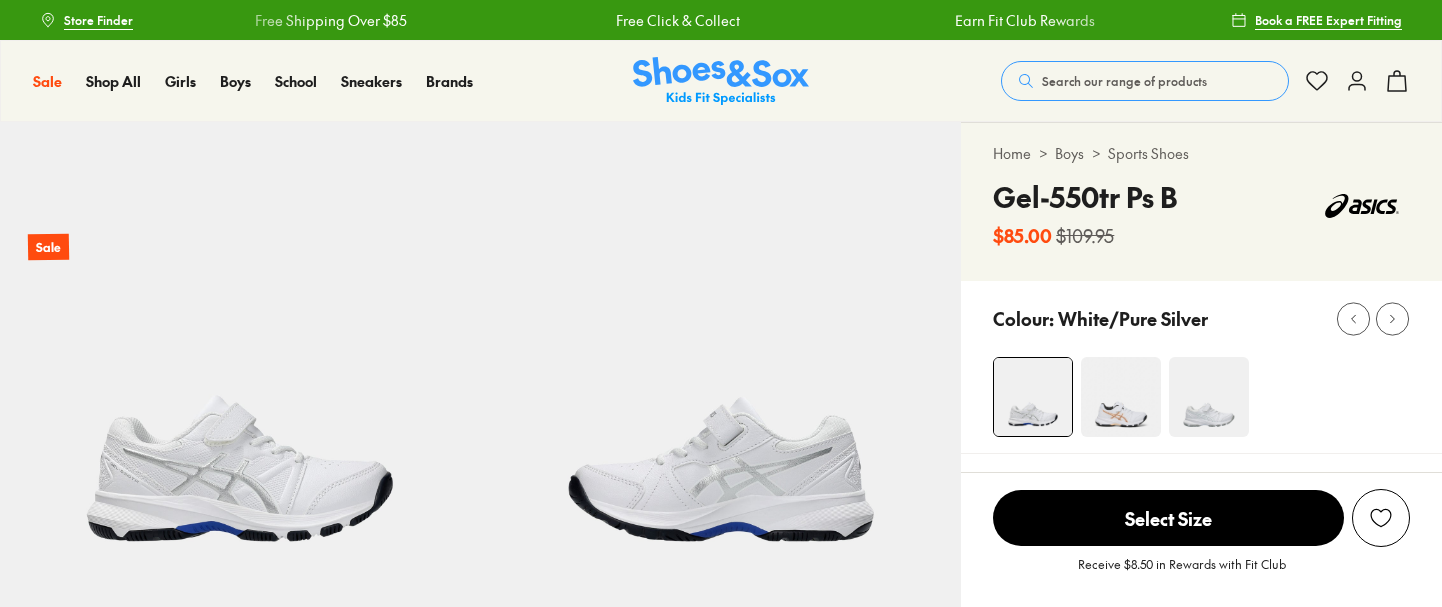scroll, scrollTop: 0, scrollLeft: 0, axis: both 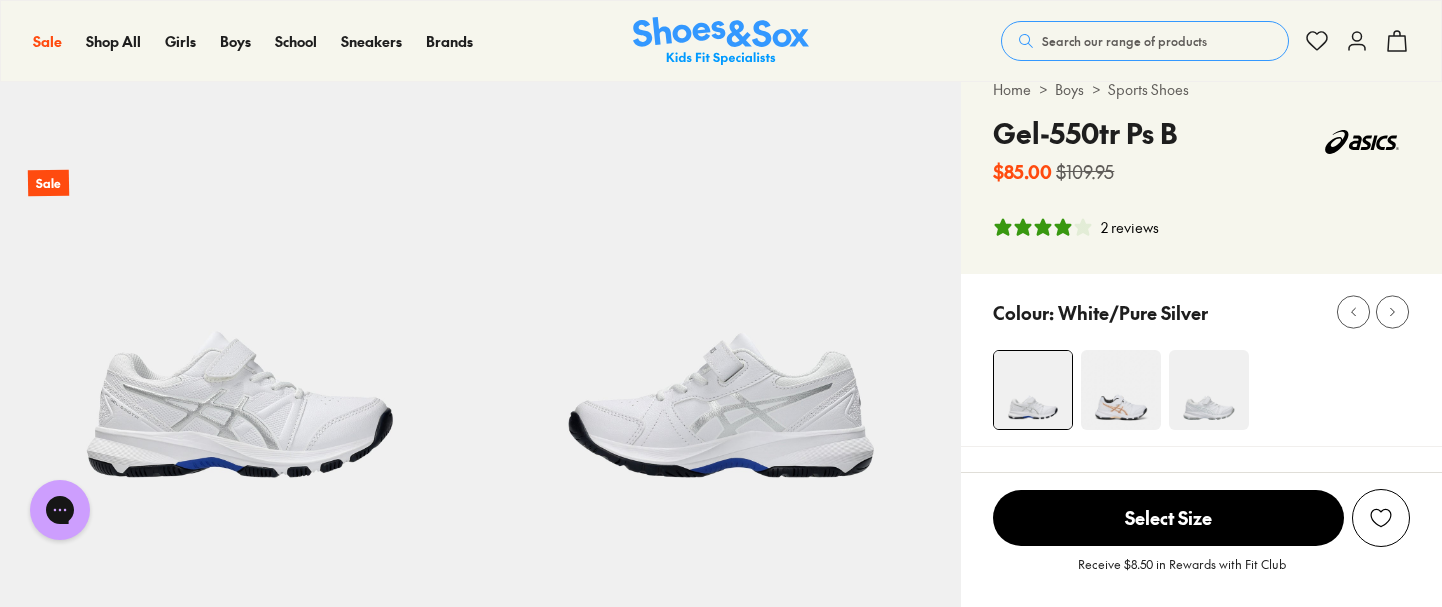 select on "*" 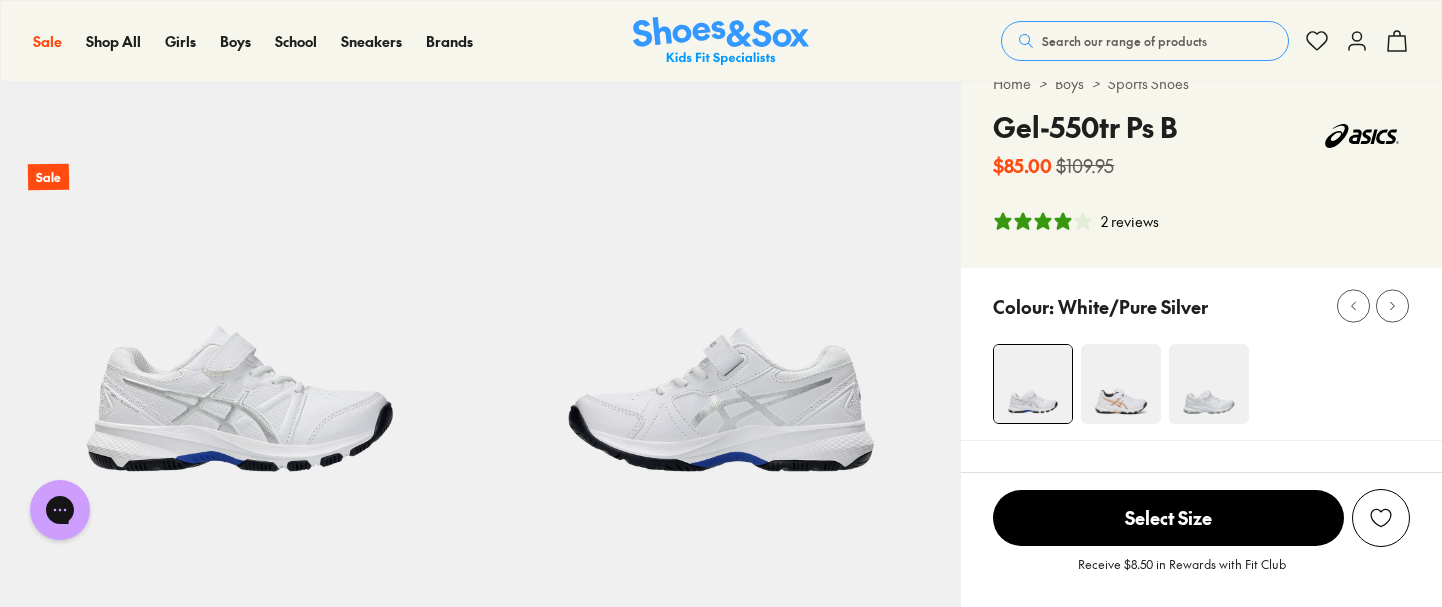 click 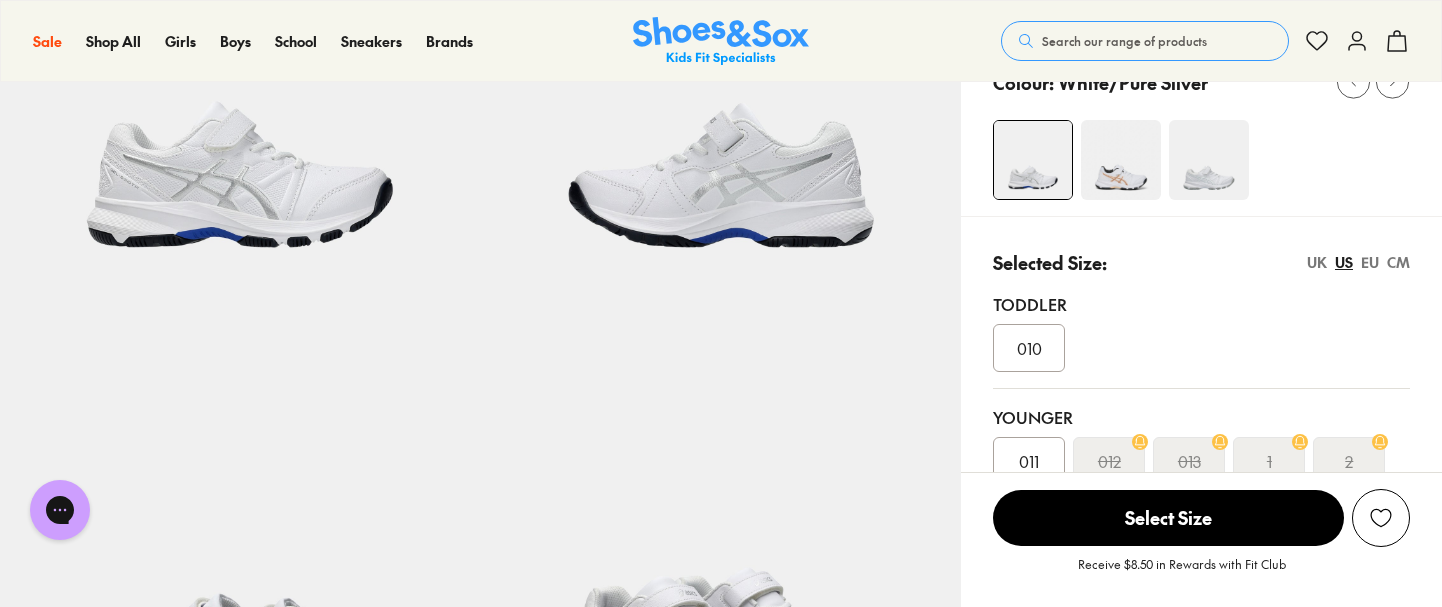 scroll, scrollTop: 0, scrollLeft: 2740, axis: horizontal 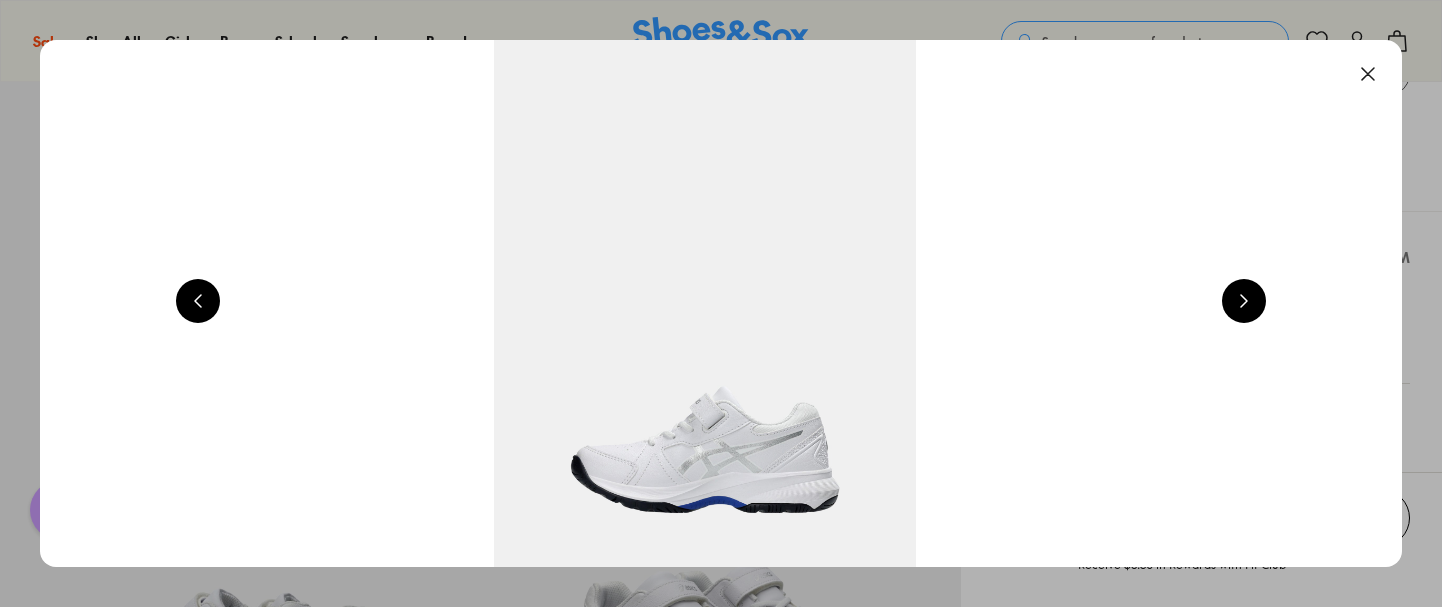 click at bounding box center [1368, 74] 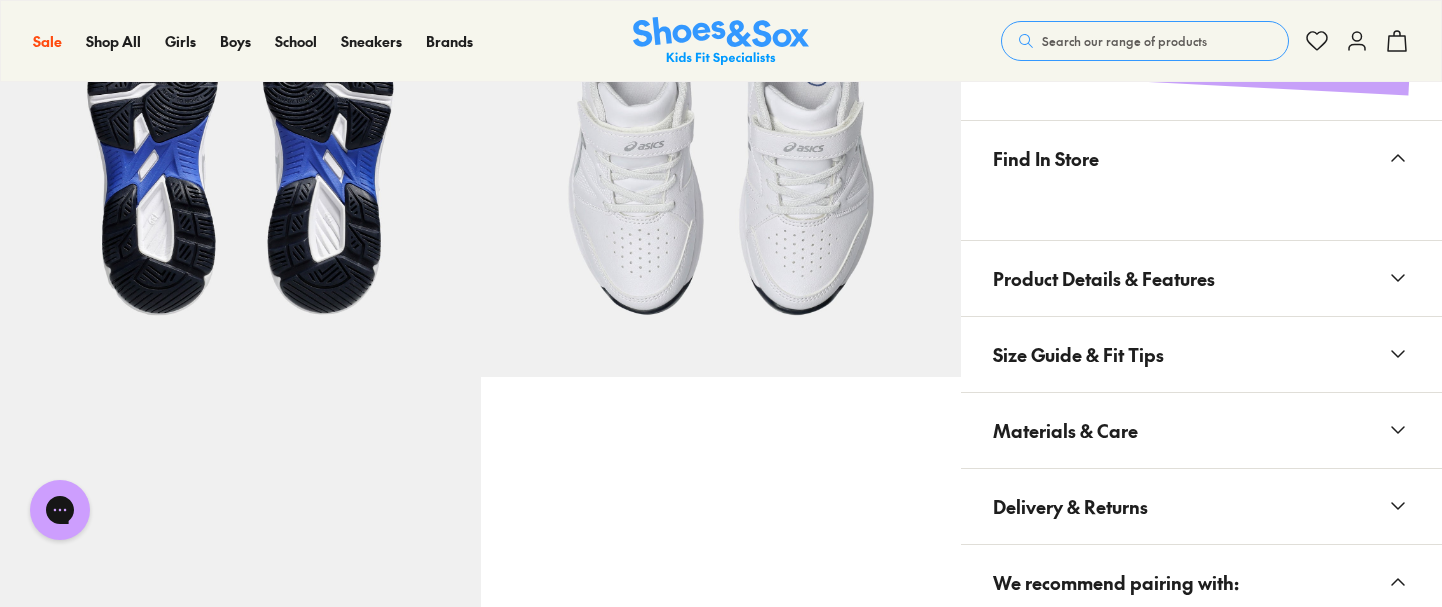 scroll, scrollTop: 1196, scrollLeft: 0, axis: vertical 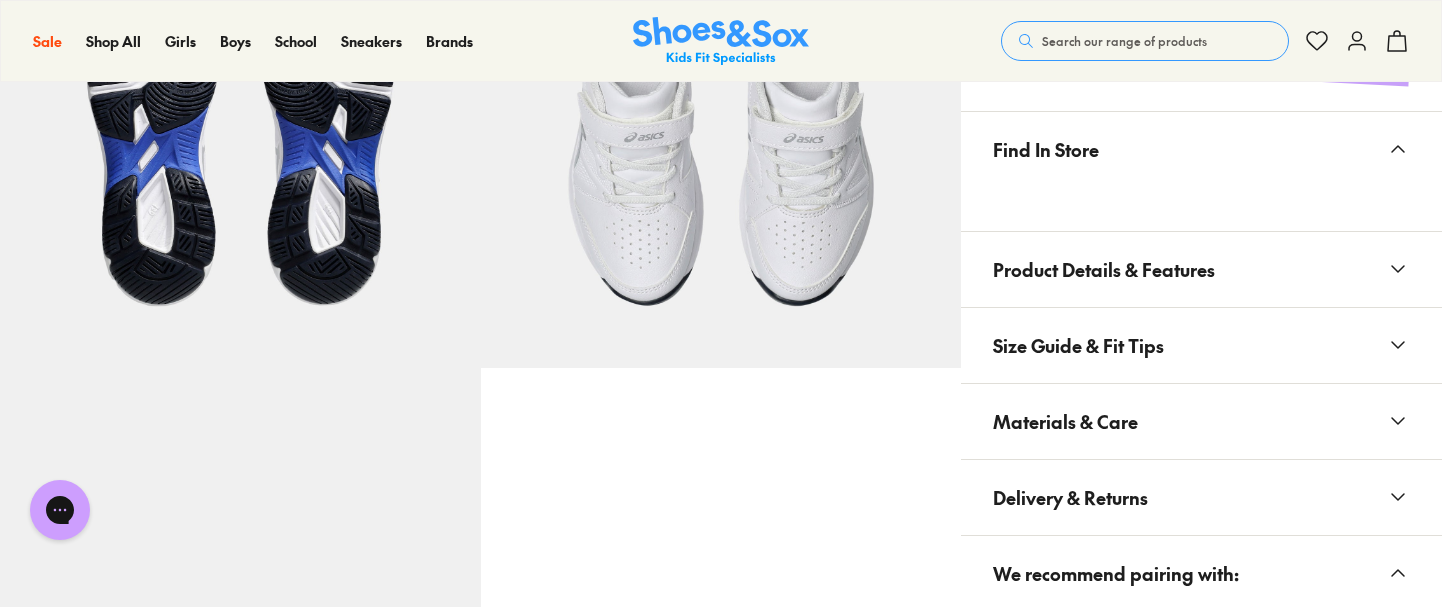 click on "Product Details & Features" at bounding box center [1104, 269] 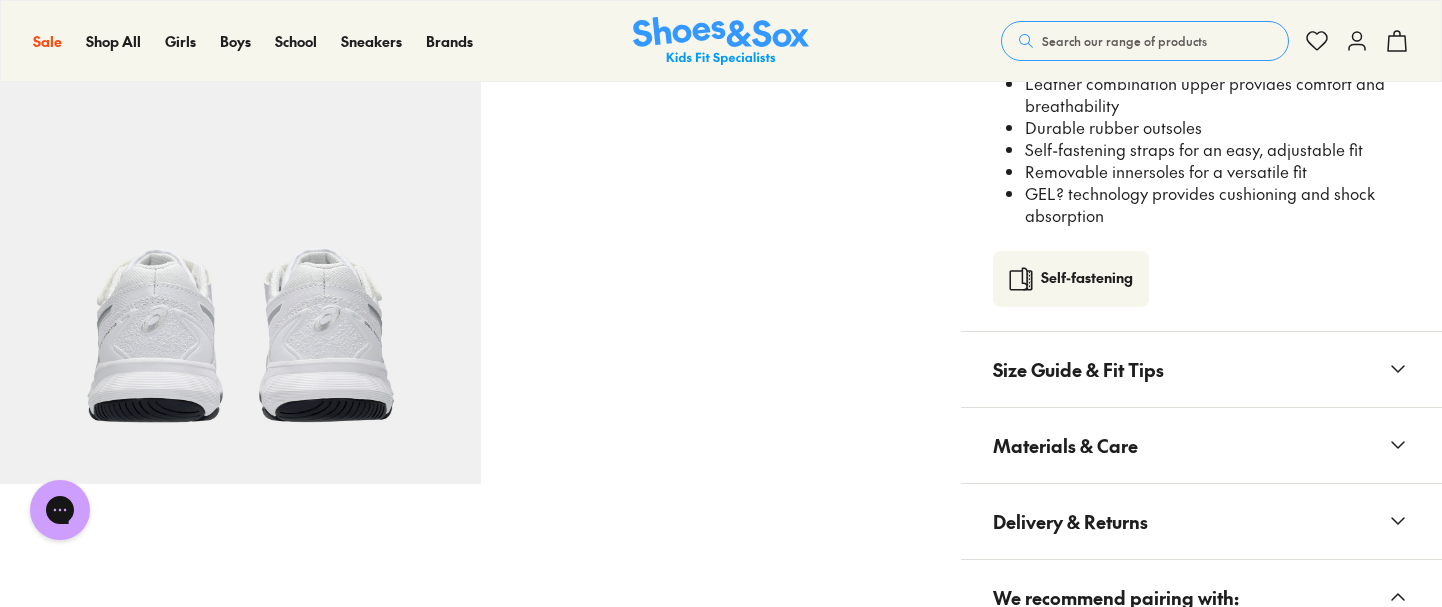 scroll, scrollTop: 1564, scrollLeft: 0, axis: vertical 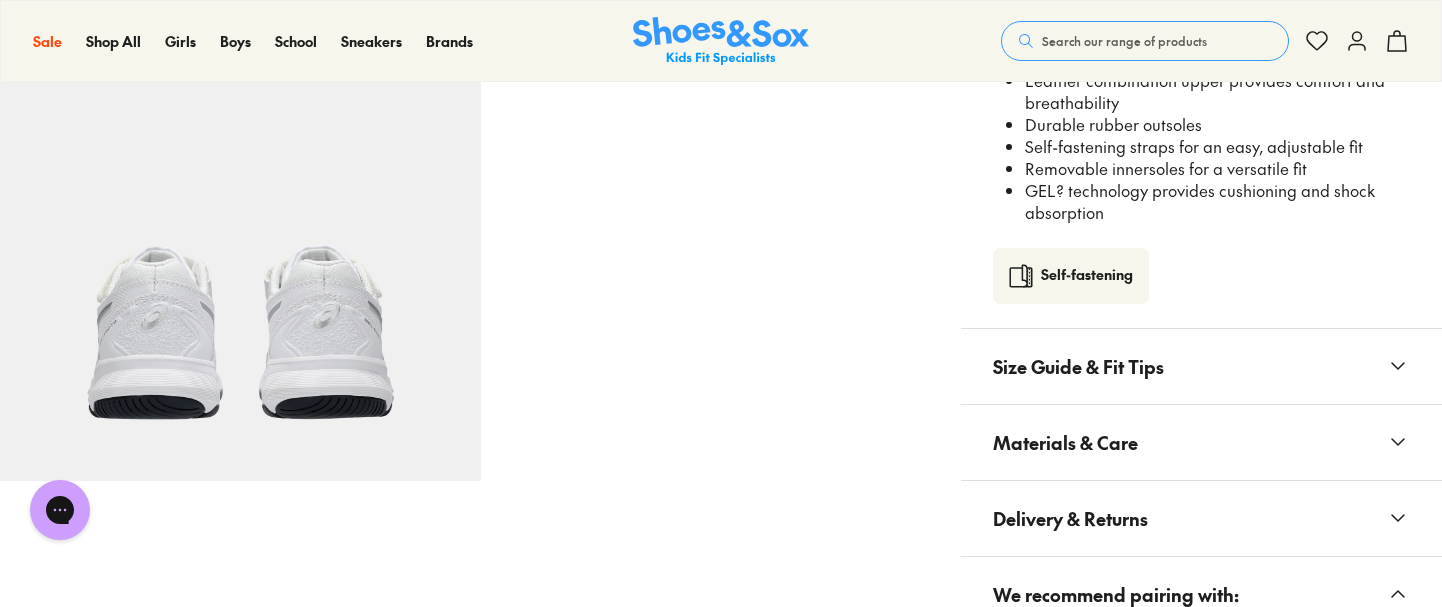 click on "Size Guide & Fit Tips" at bounding box center (1078, 366) 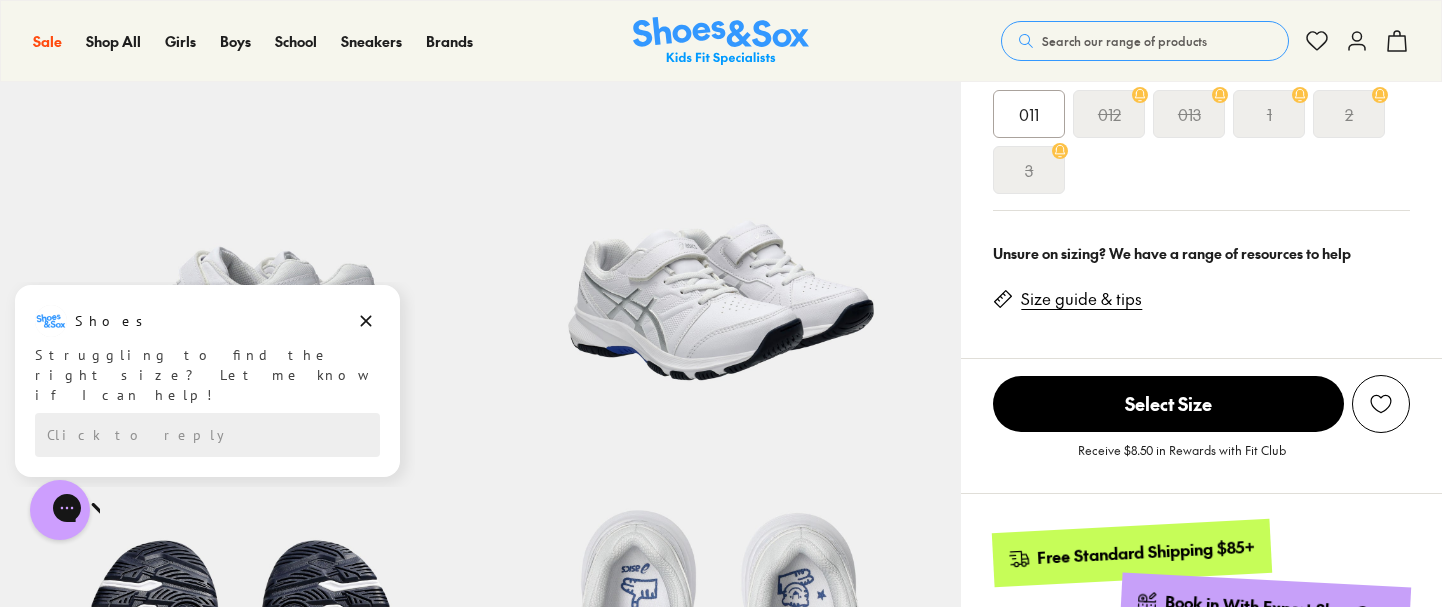 scroll, scrollTop: 637, scrollLeft: 0, axis: vertical 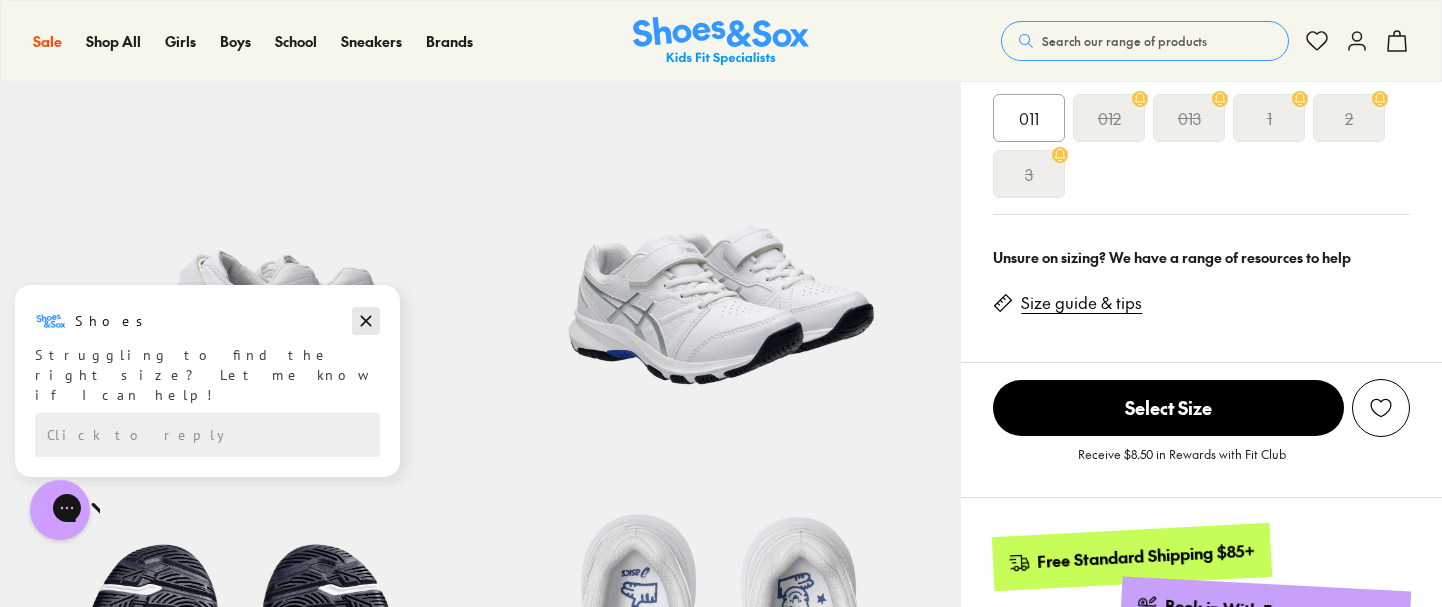 click 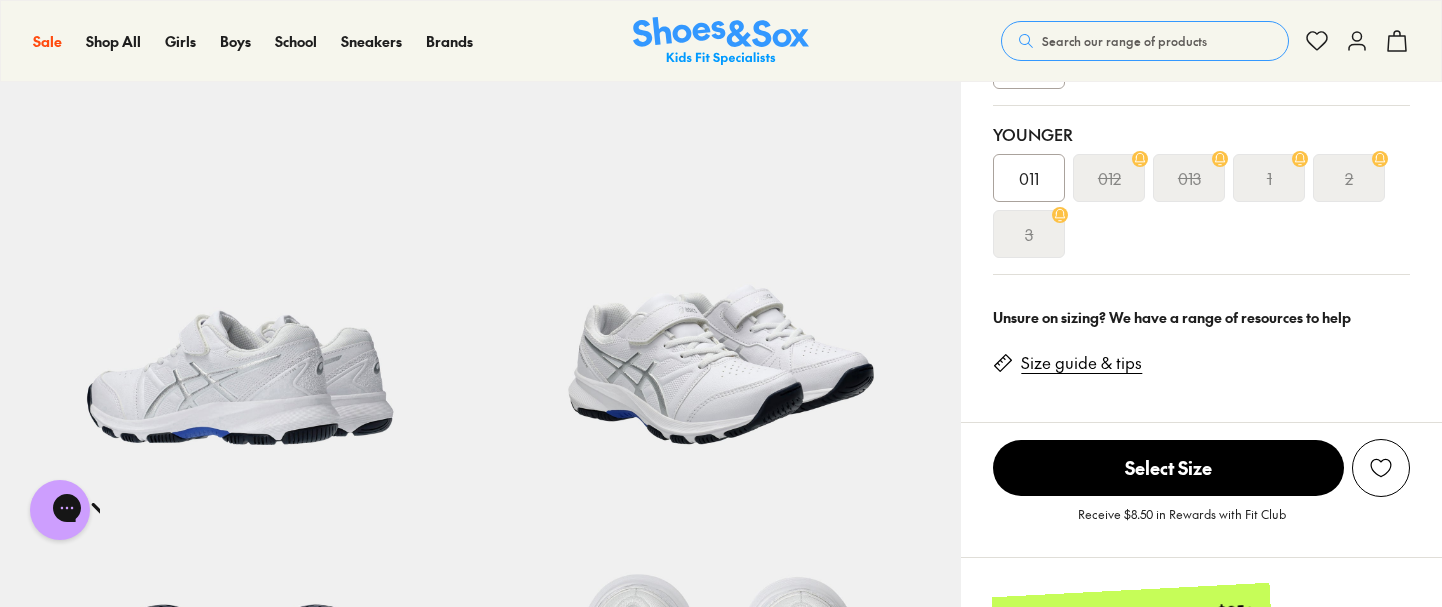 scroll, scrollTop: 580, scrollLeft: 0, axis: vertical 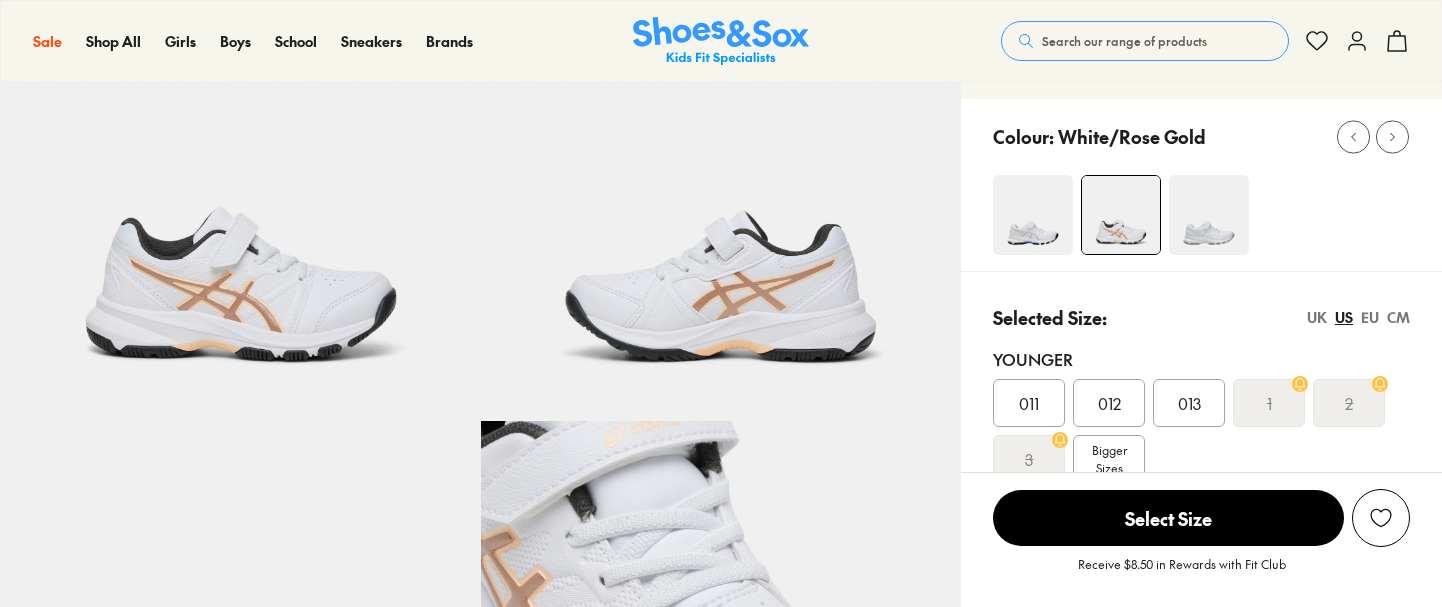 select on "*" 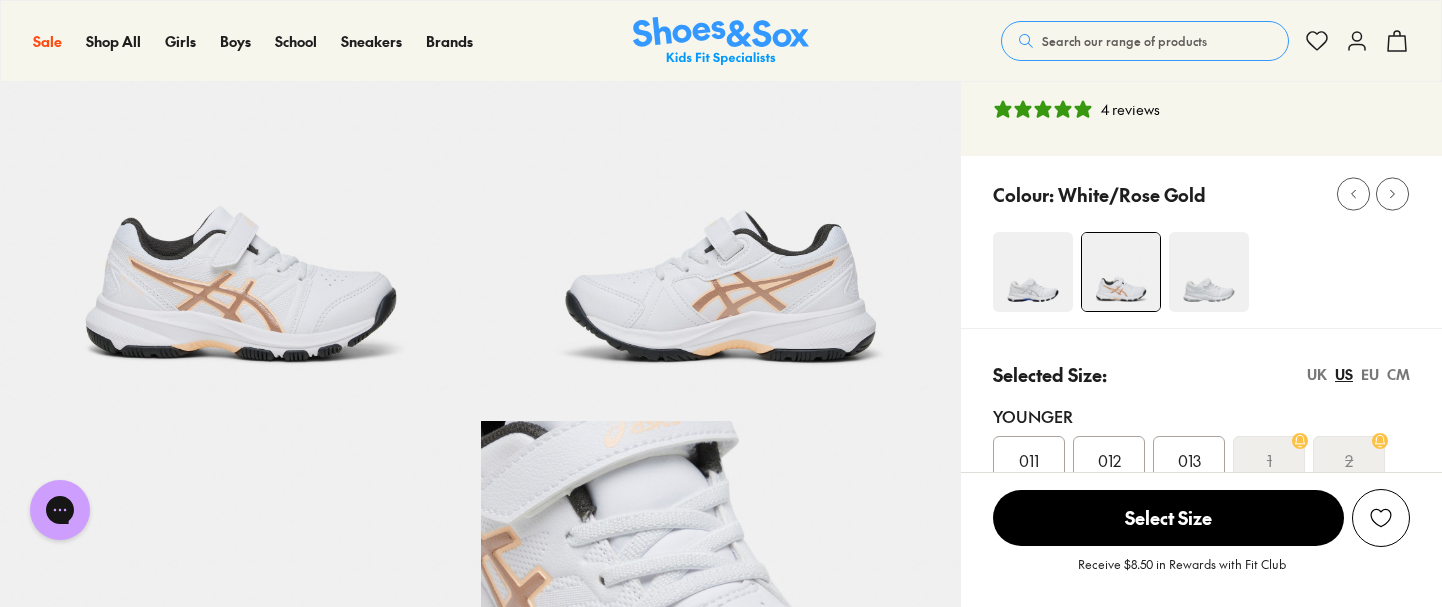 scroll, scrollTop: 0, scrollLeft: 0, axis: both 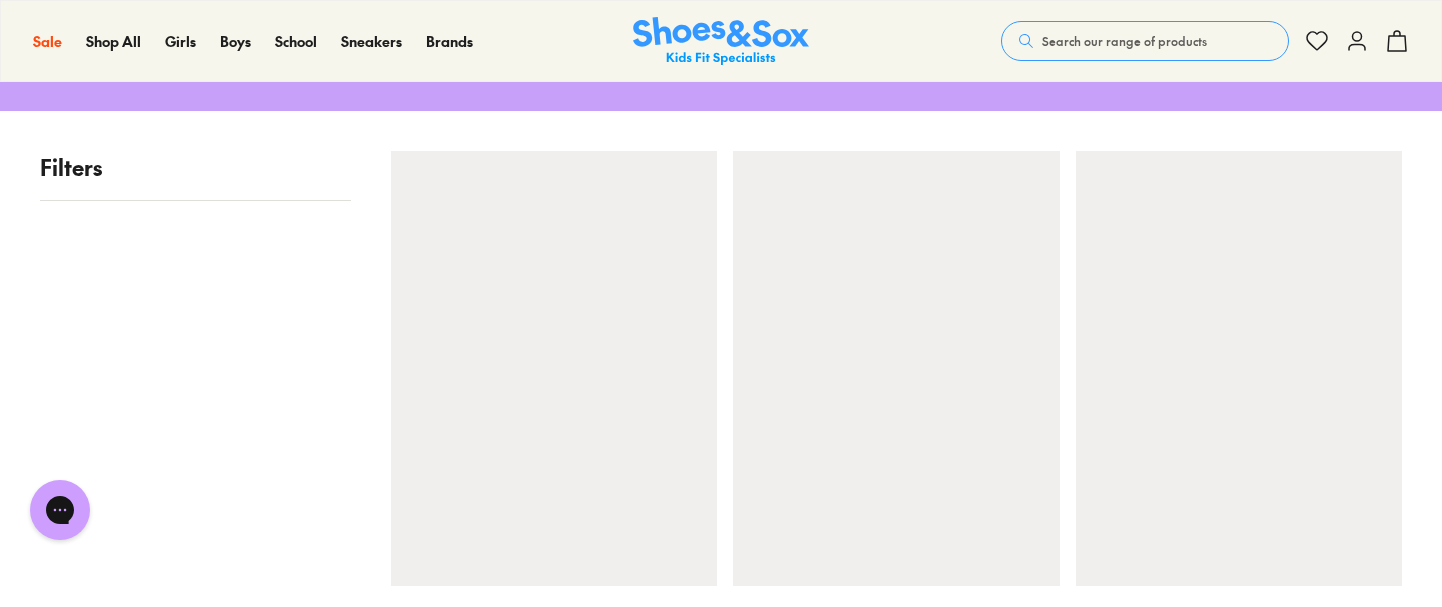 click on "Filters" at bounding box center (721, 1285) 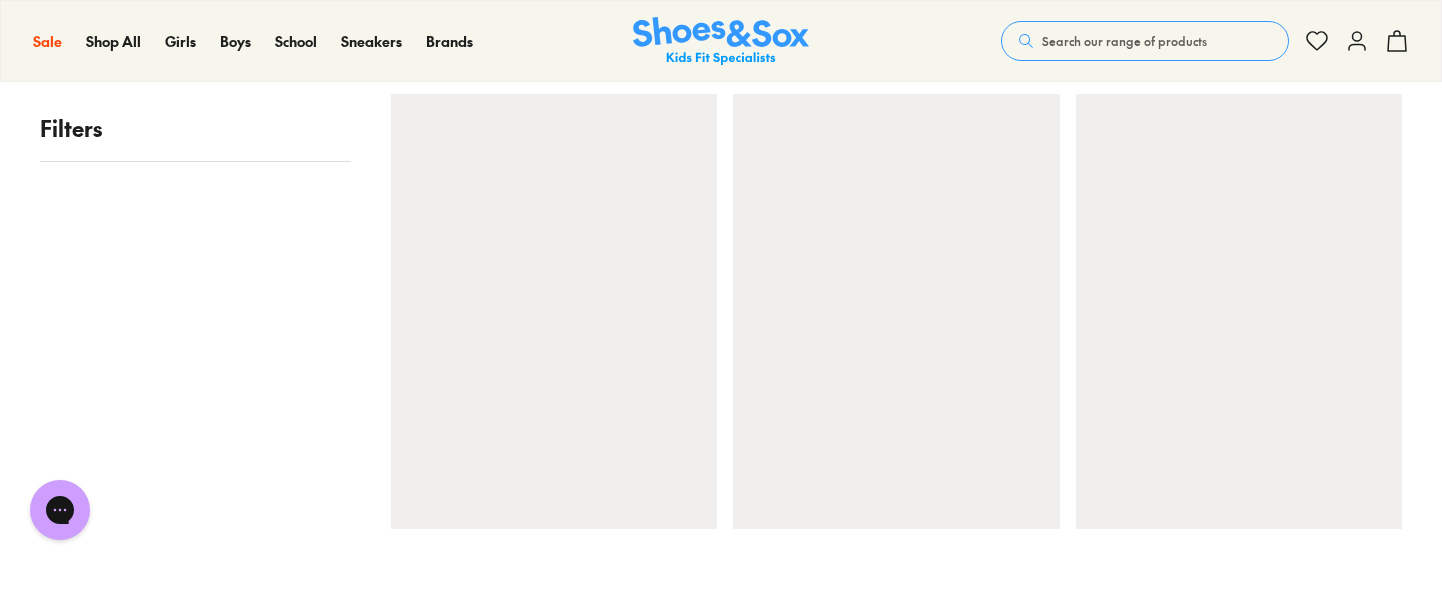 scroll, scrollTop: 500, scrollLeft: 0, axis: vertical 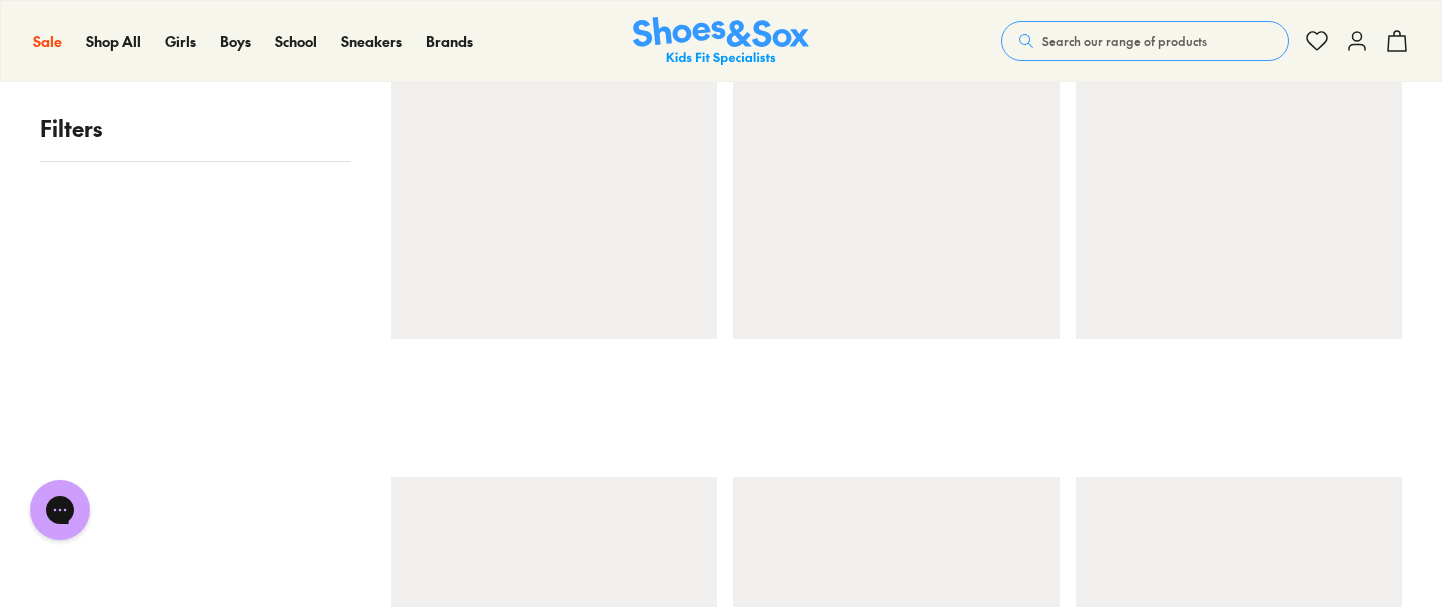 click at bounding box center [554, 121] 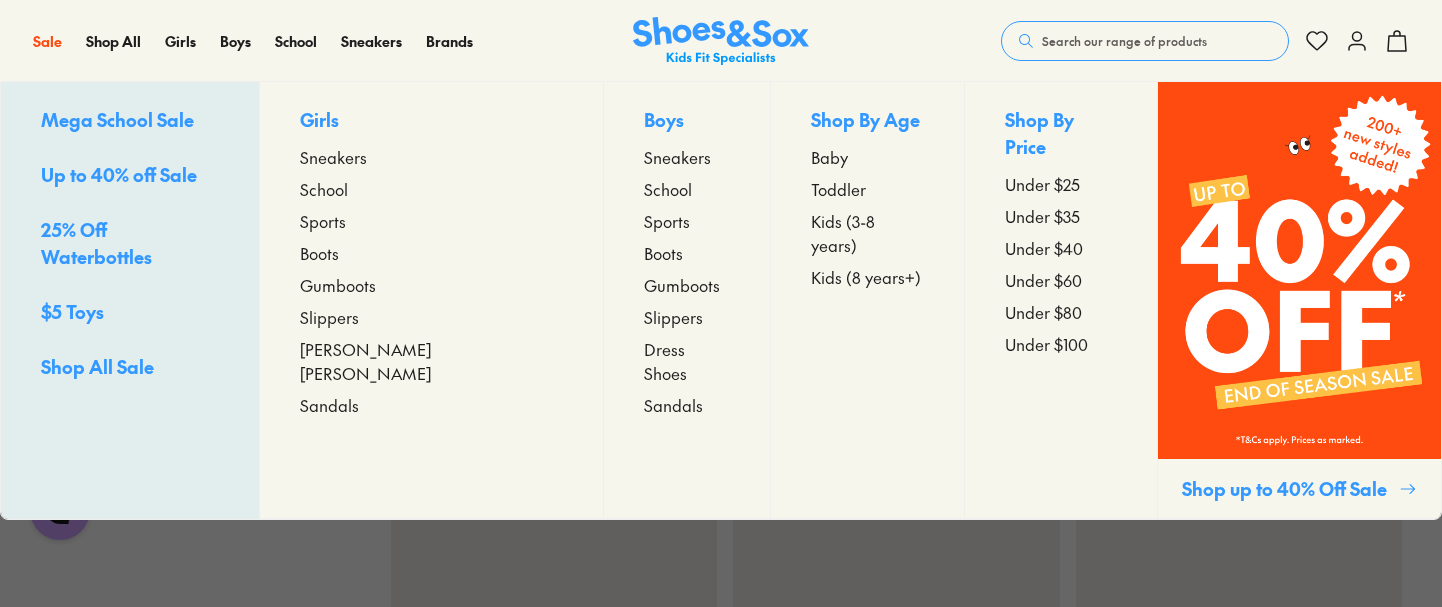 scroll, scrollTop: 604, scrollLeft: 0, axis: vertical 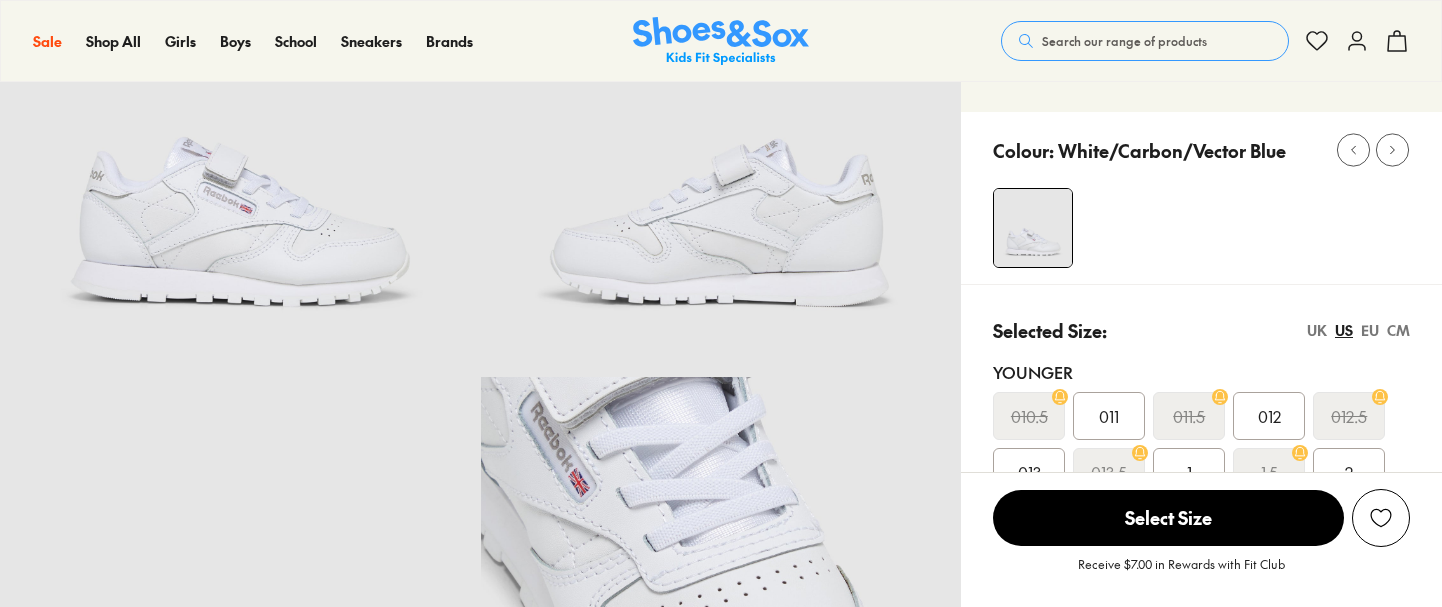 select on "*" 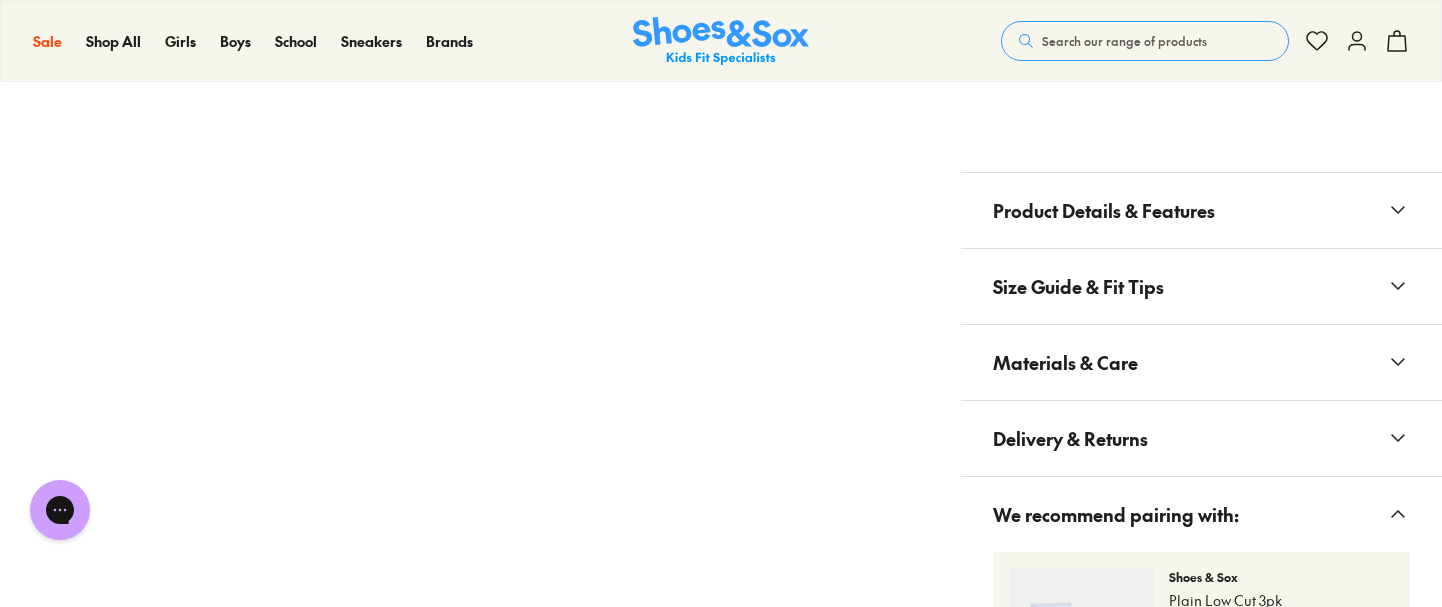 scroll, scrollTop: 1359, scrollLeft: 0, axis: vertical 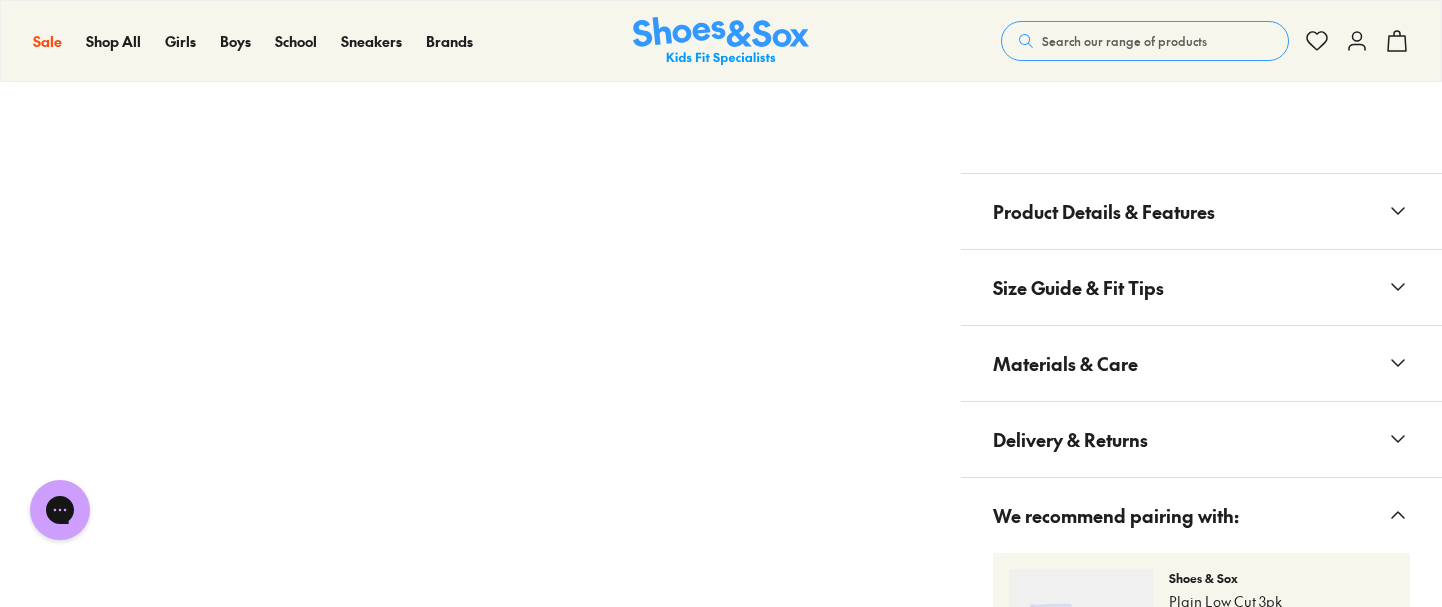 click on "Product Details & Features" at bounding box center (1104, 211) 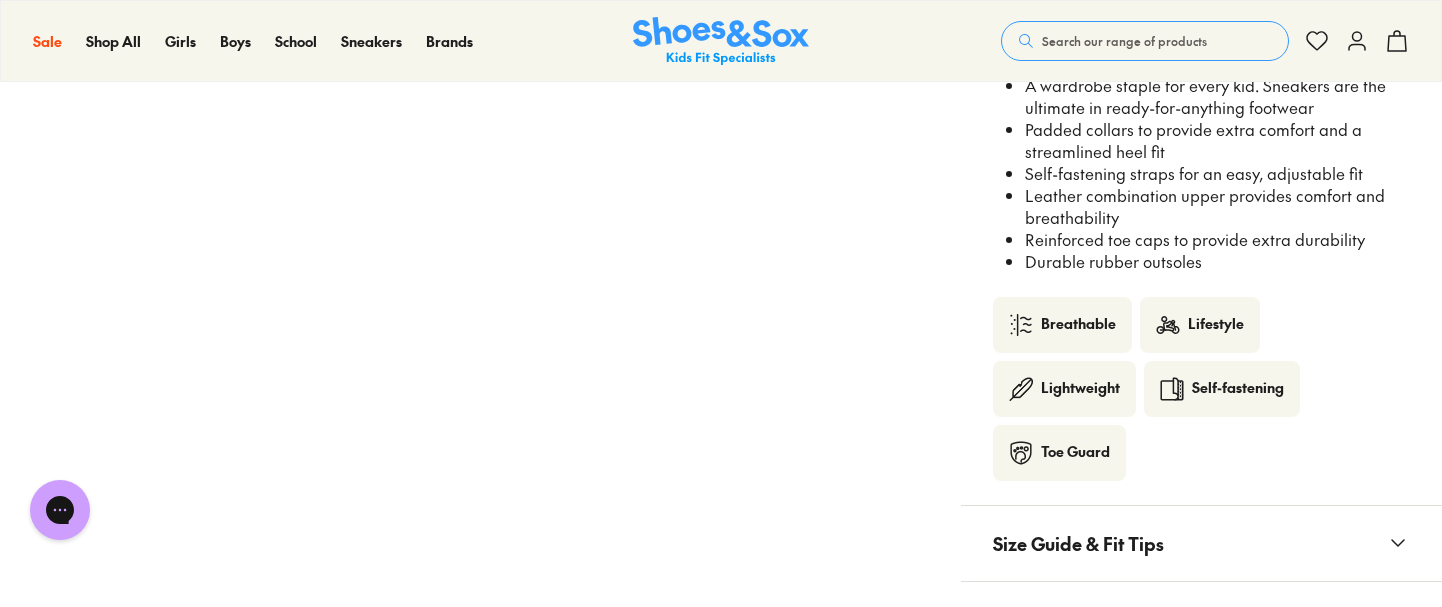scroll, scrollTop: 1618, scrollLeft: 0, axis: vertical 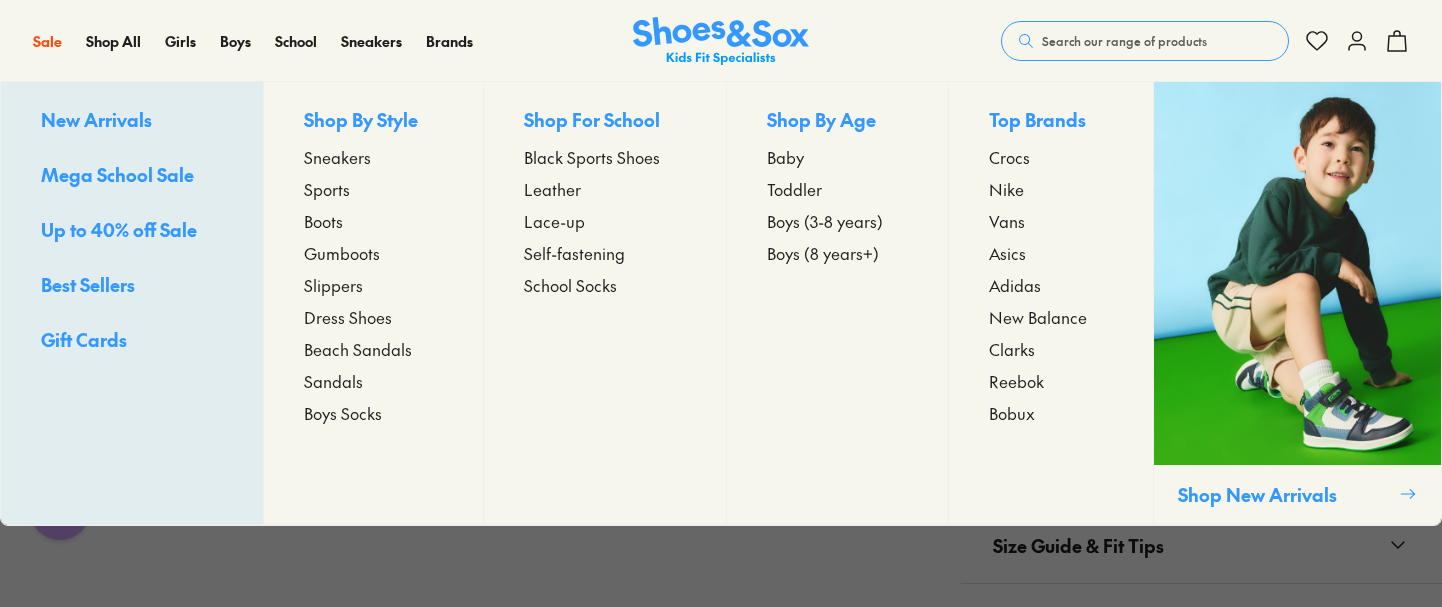 click on "Boys
New Arrivals
Mega School Sale
Up to 40% off Sale
Best Sellers
Gift Cards
Shop By Style
Sneakers
Sports
Boots
Gumboots
Slippers
Dress Shoes" at bounding box center (247, 41) 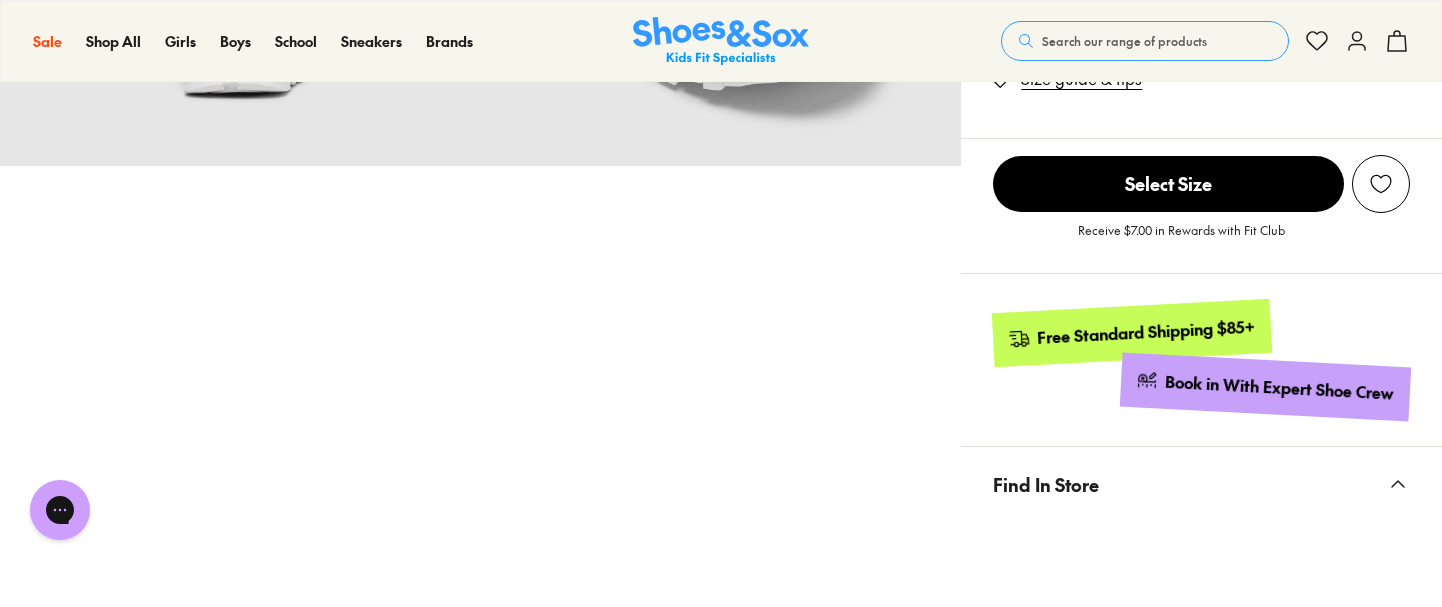 scroll, scrollTop: 922, scrollLeft: 0, axis: vertical 